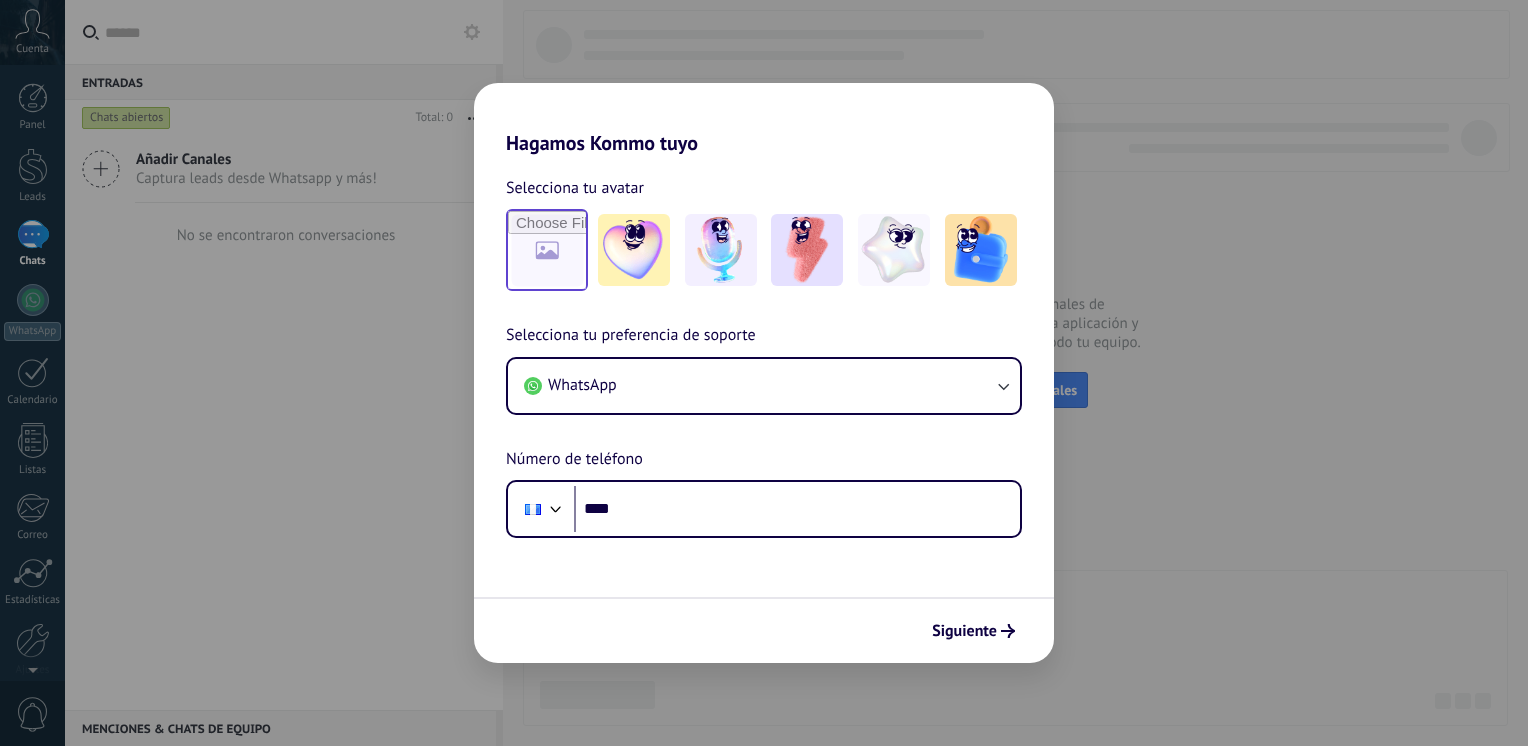 scroll, scrollTop: 0, scrollLeft: 0, axis: both 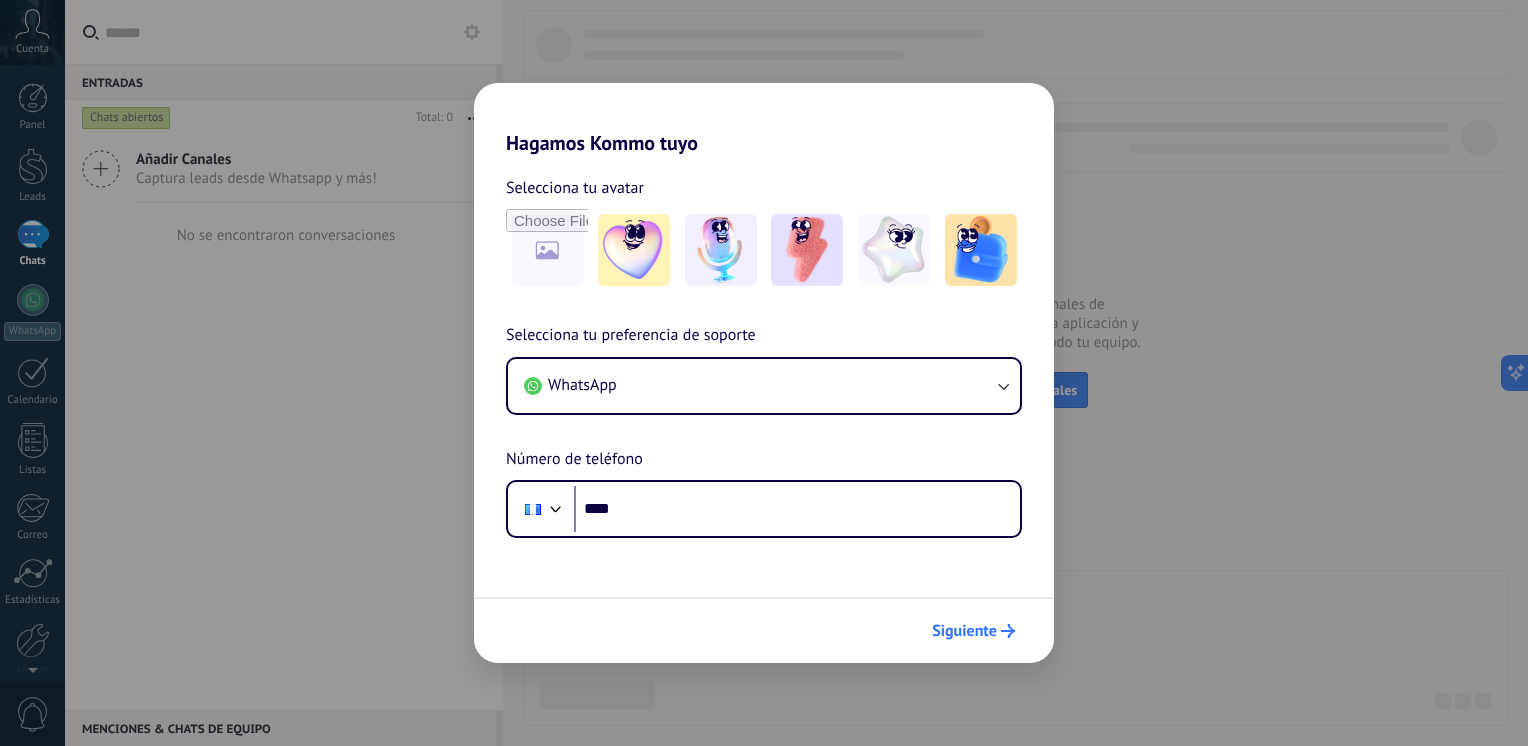 click on "Siguiente" at bounding box center (973, 631) 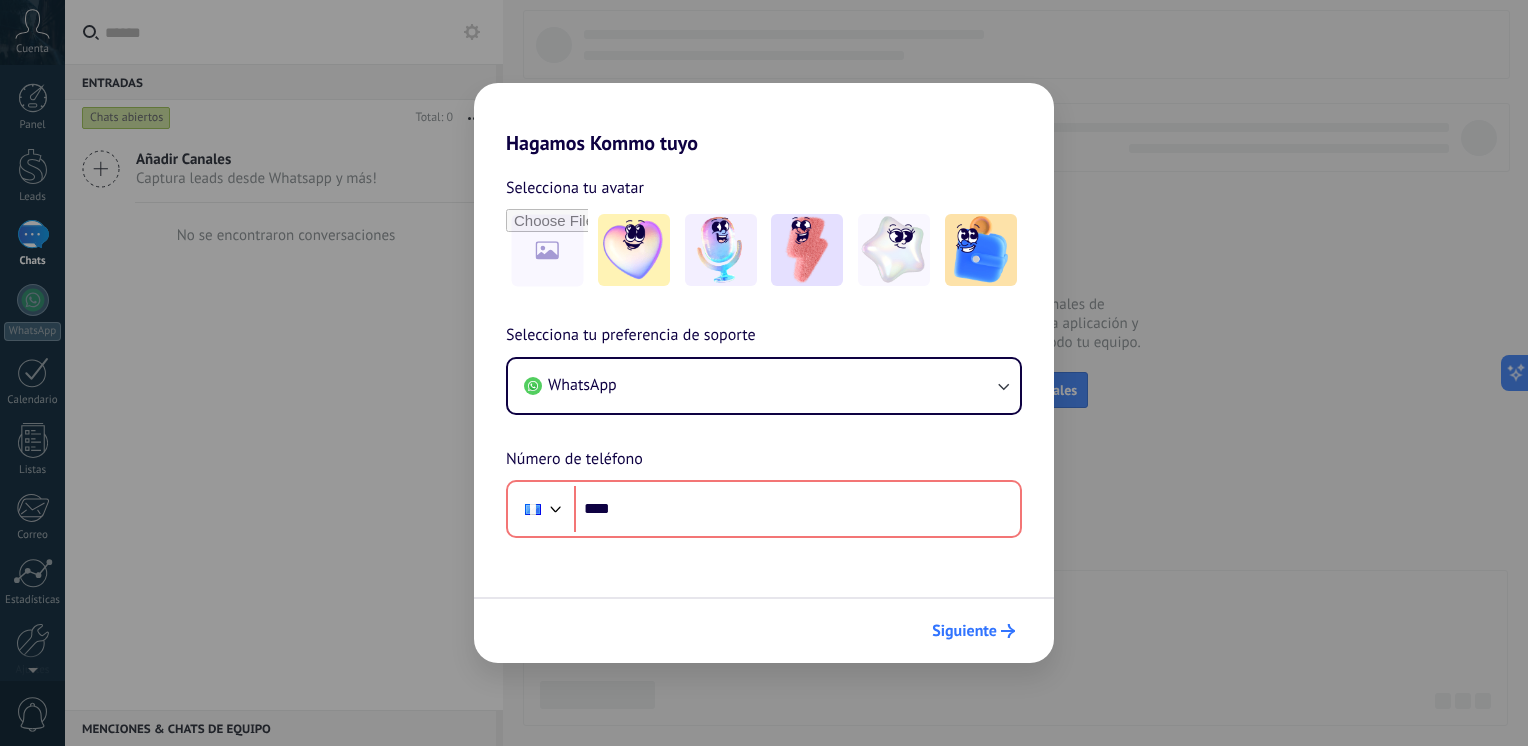 click on "Siguiente" at bounding box center (964, 631) 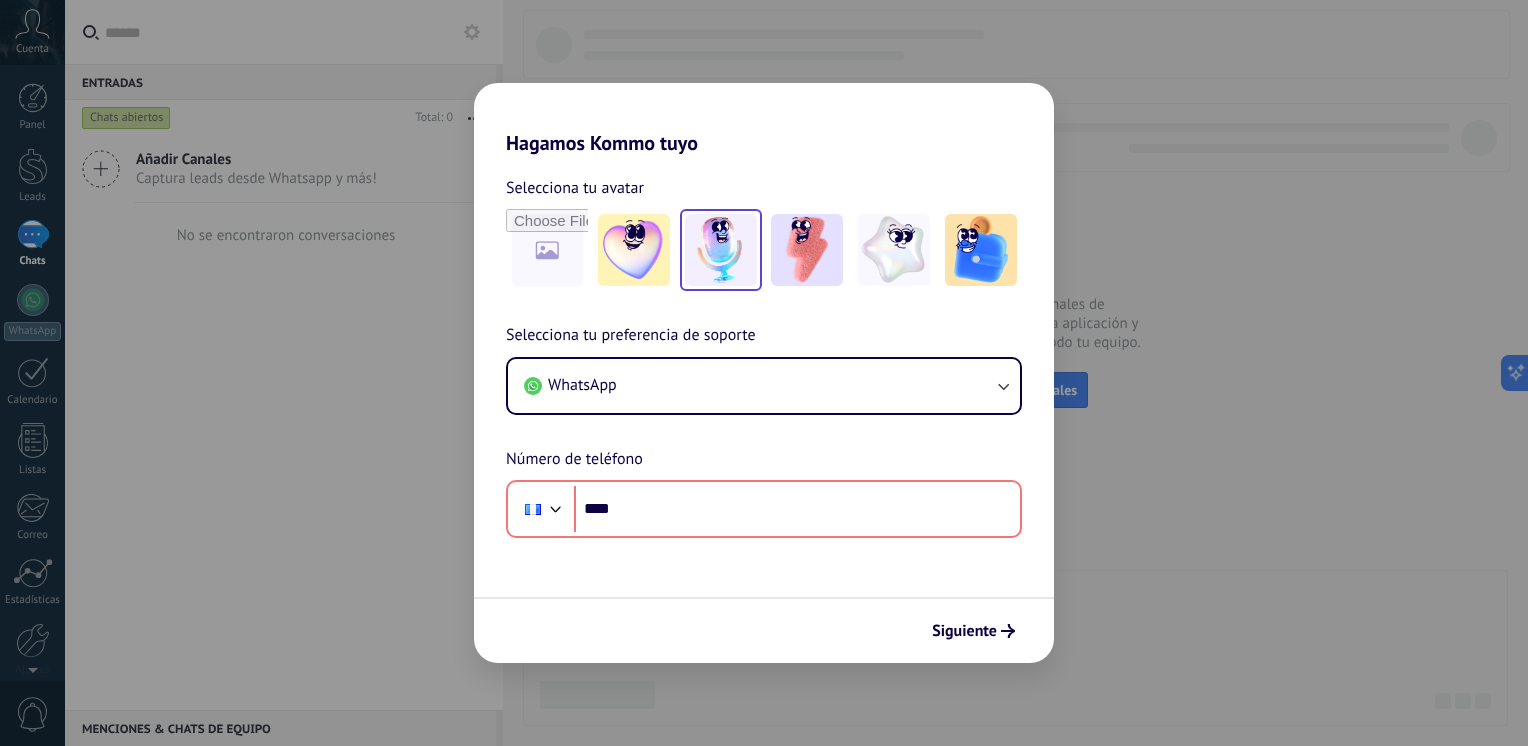 click at bounding box center [721, 250] 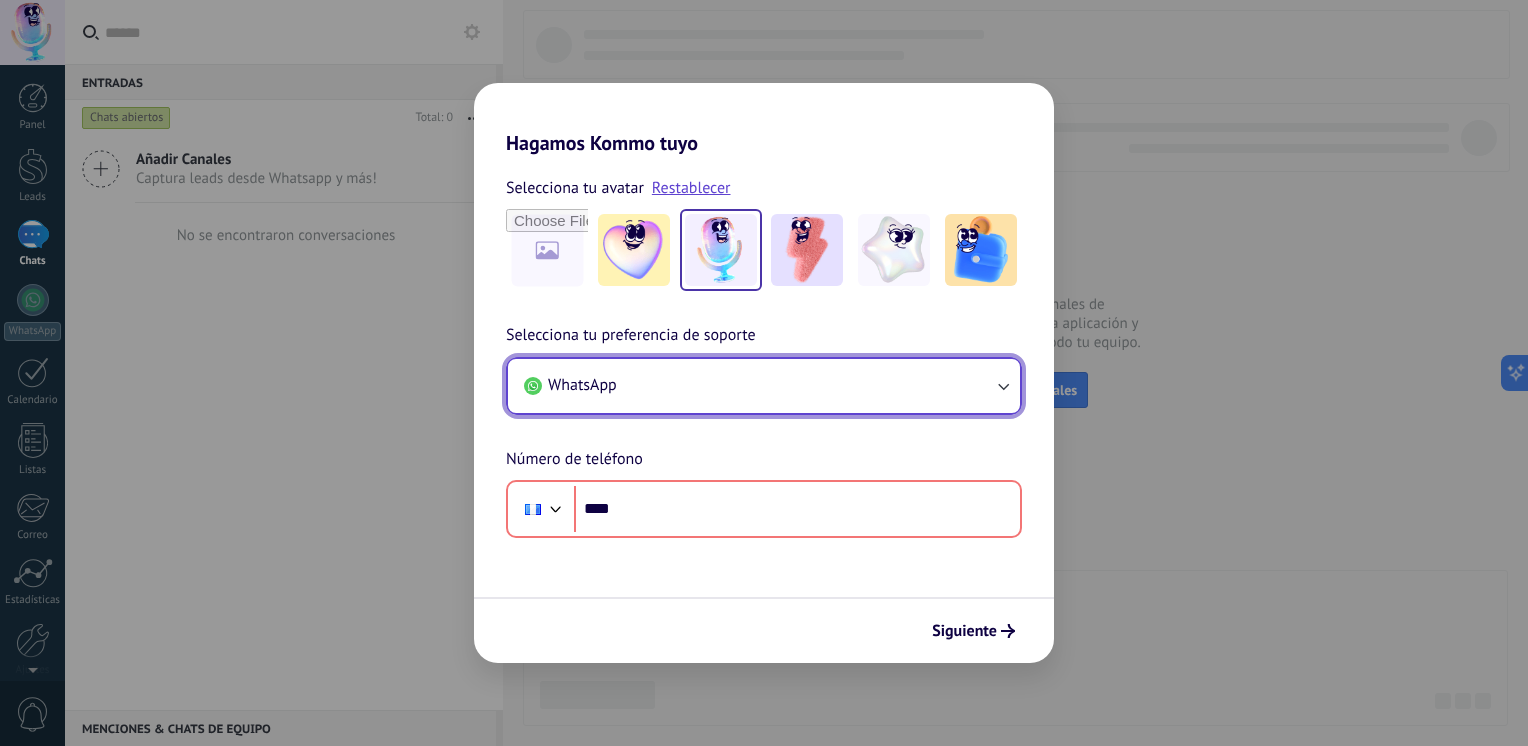 click on "WhatsApp" at bounding box center (764, 386) 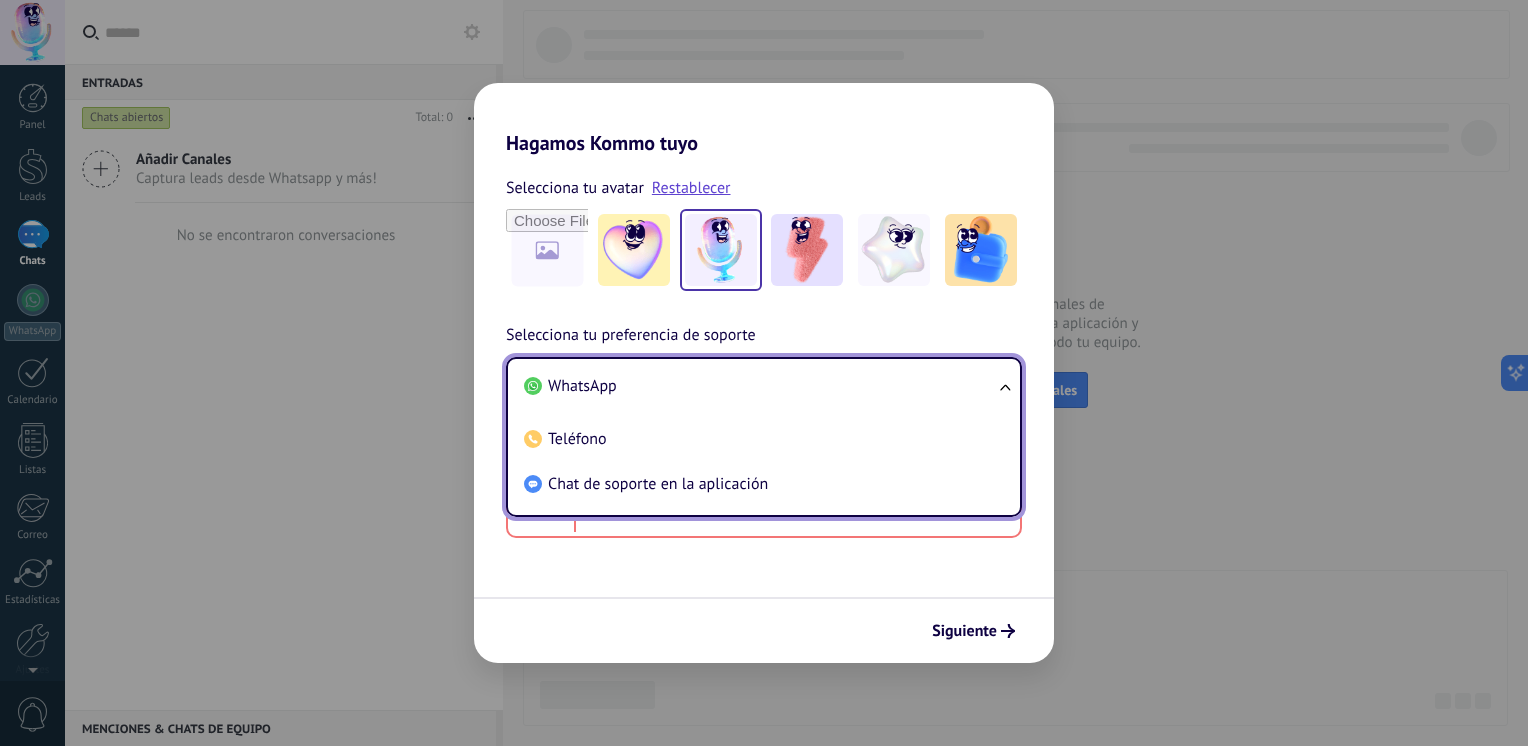 click on "Chat de soporte en la aplicación" at bounding box center (658, 484) 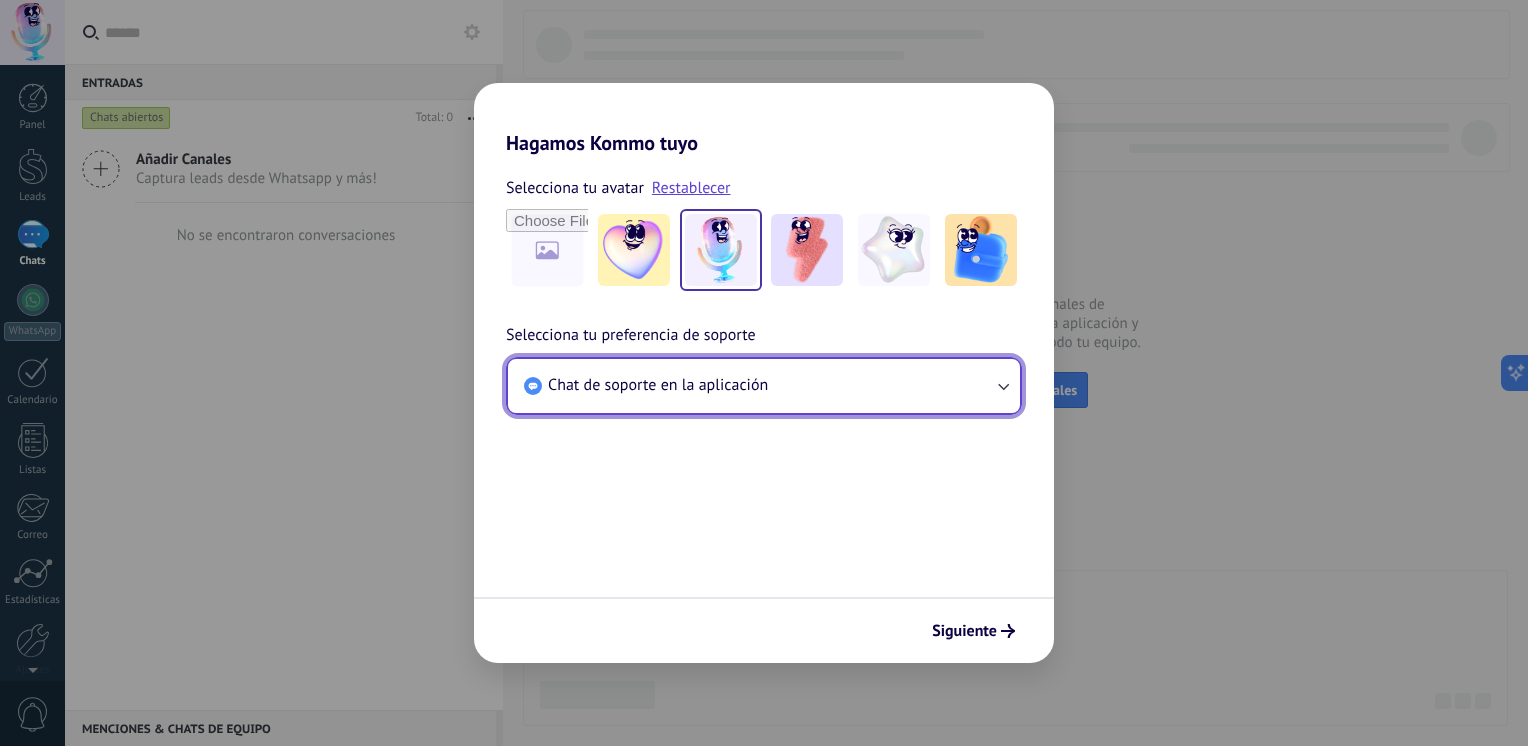 click on "Chat de soporte en la aplicación" at bounding box center (764, 386) 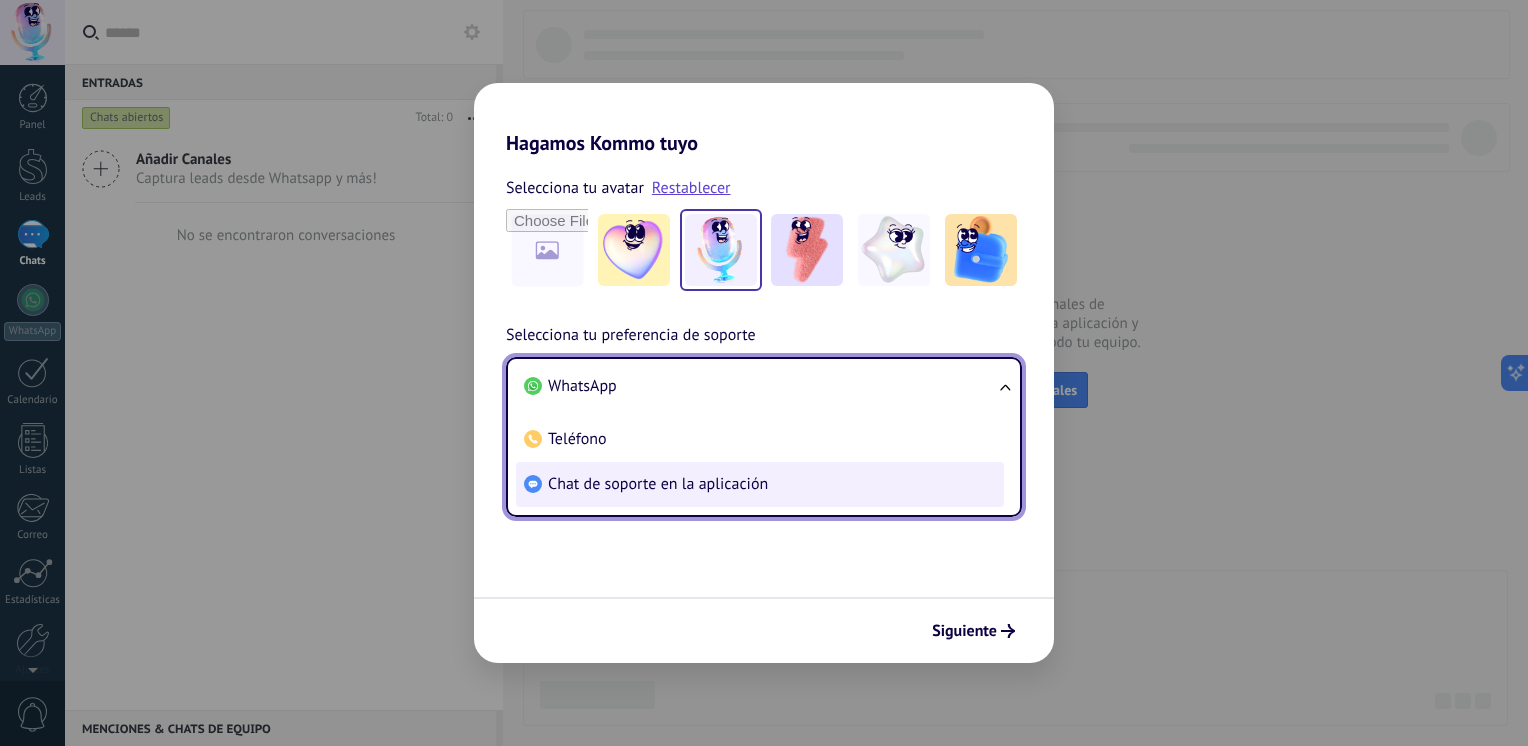 click on "Chat de soporte en la aplicación" at bounding box center [760, 484] 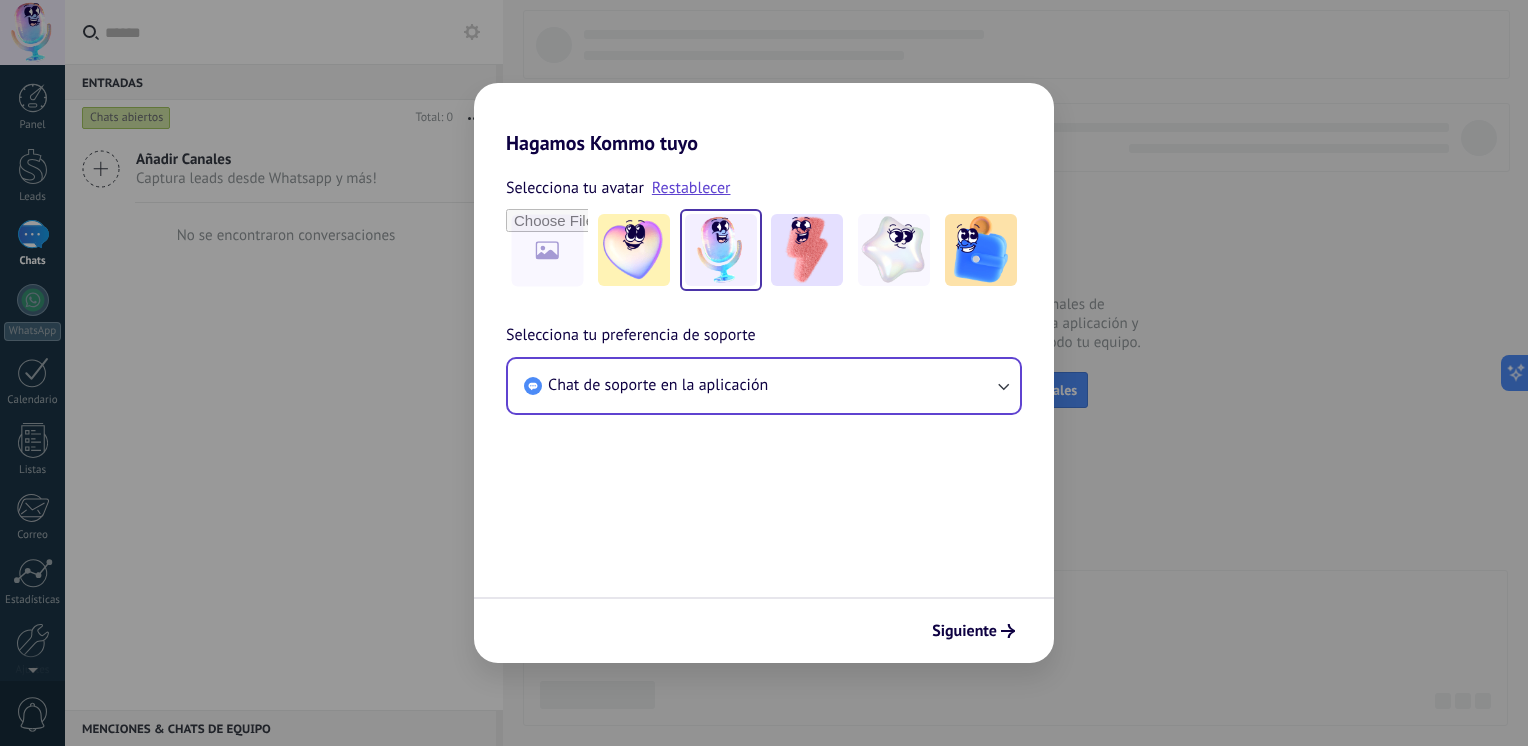 click on "Selecciona tu avatar Restablecer Selecciona tu preferencia de soporte Chat de soporte en la aplicación Siguiente" at bounding box center [764, 409] 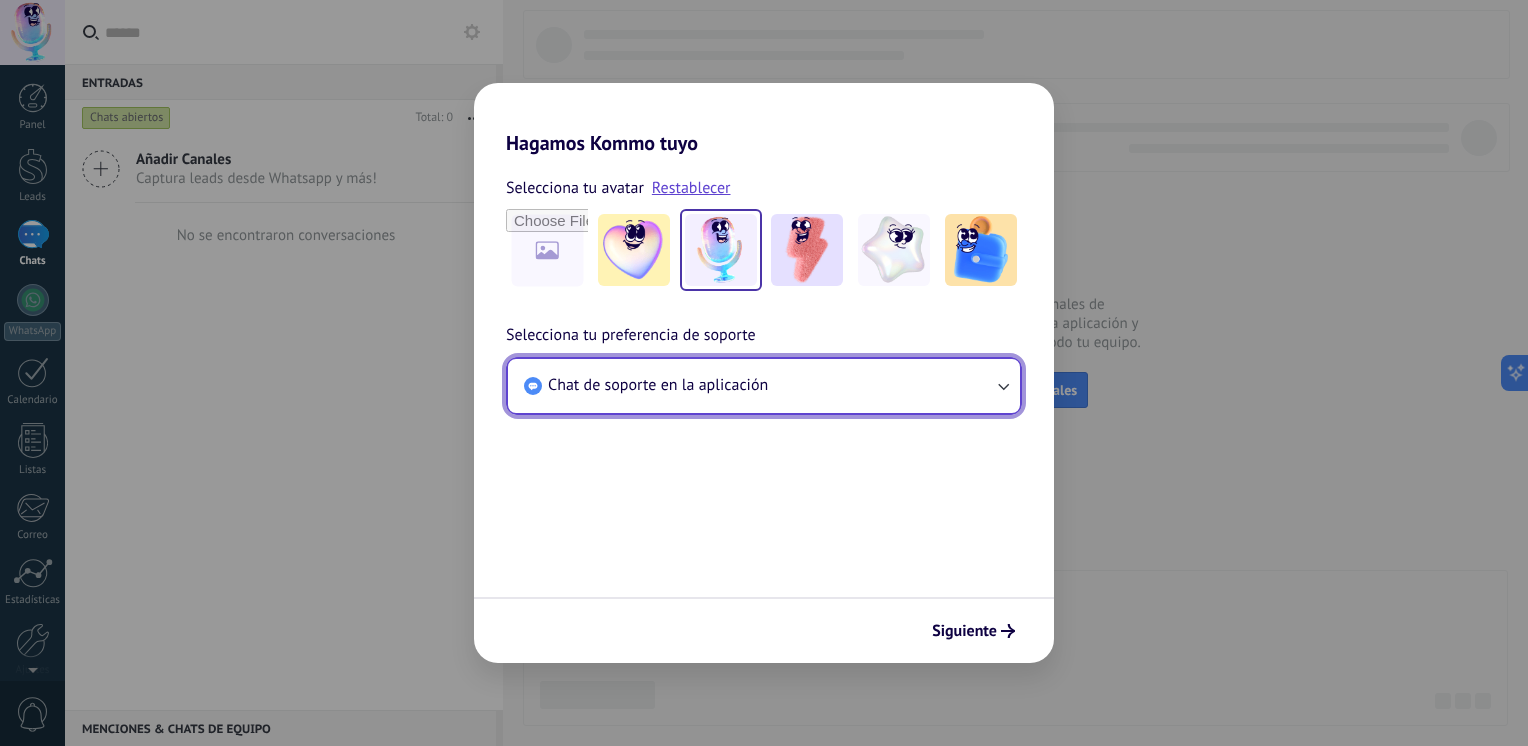 click on "Chat de soporte en la aplicación" at bounding box center (658, 385) 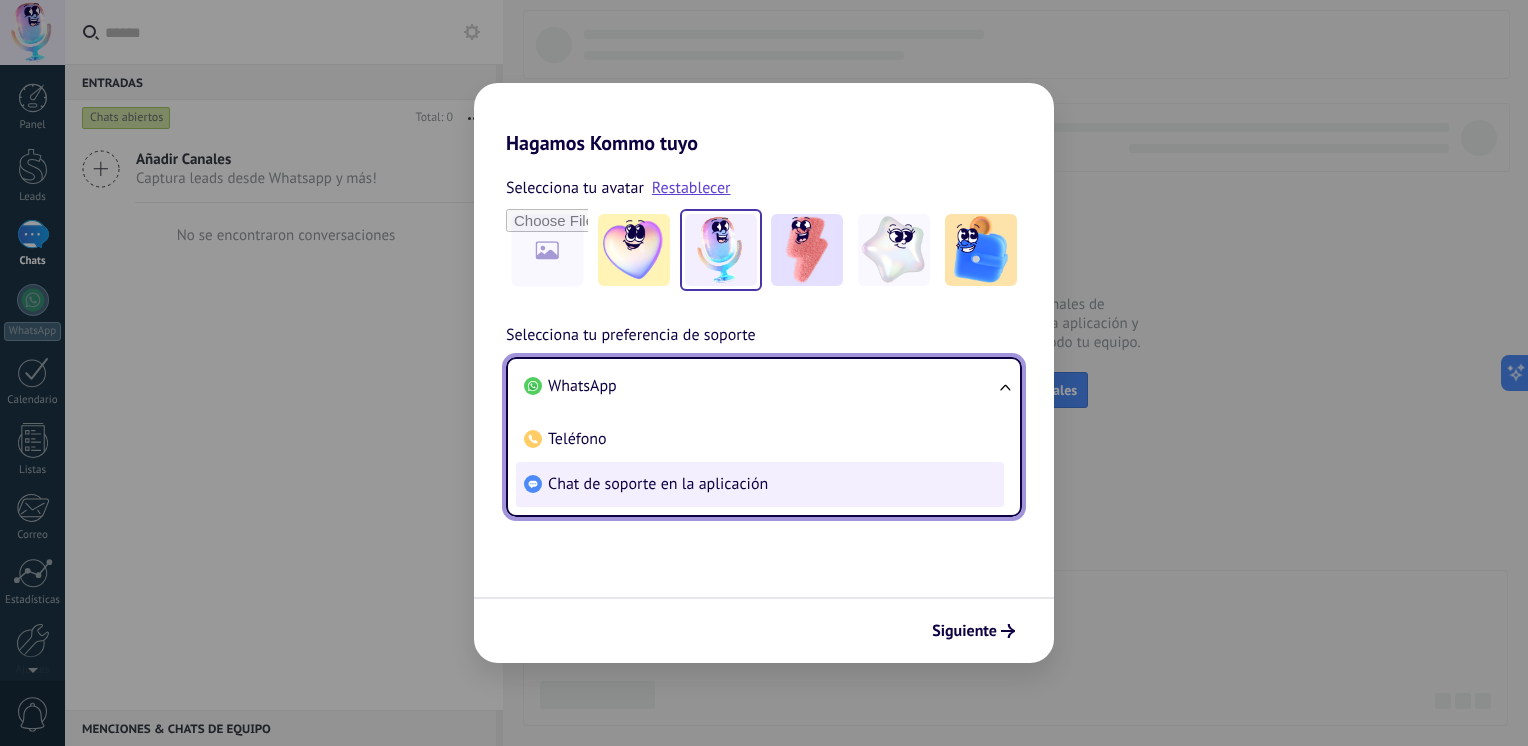 click on "Chat de soporte en la aplicación" at bounding box center (658, 484) 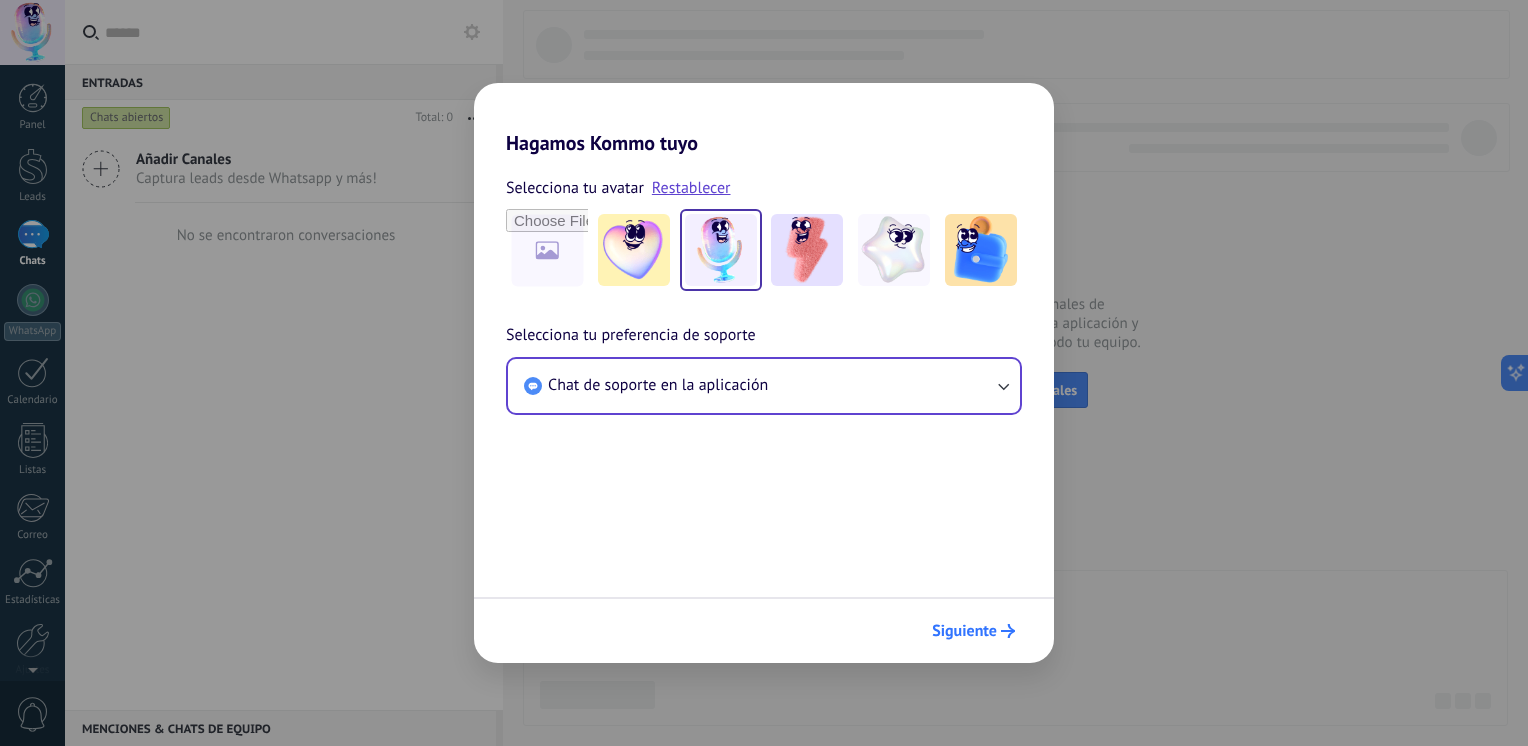 click on "Siguiente" at bounding box center [964, 631] 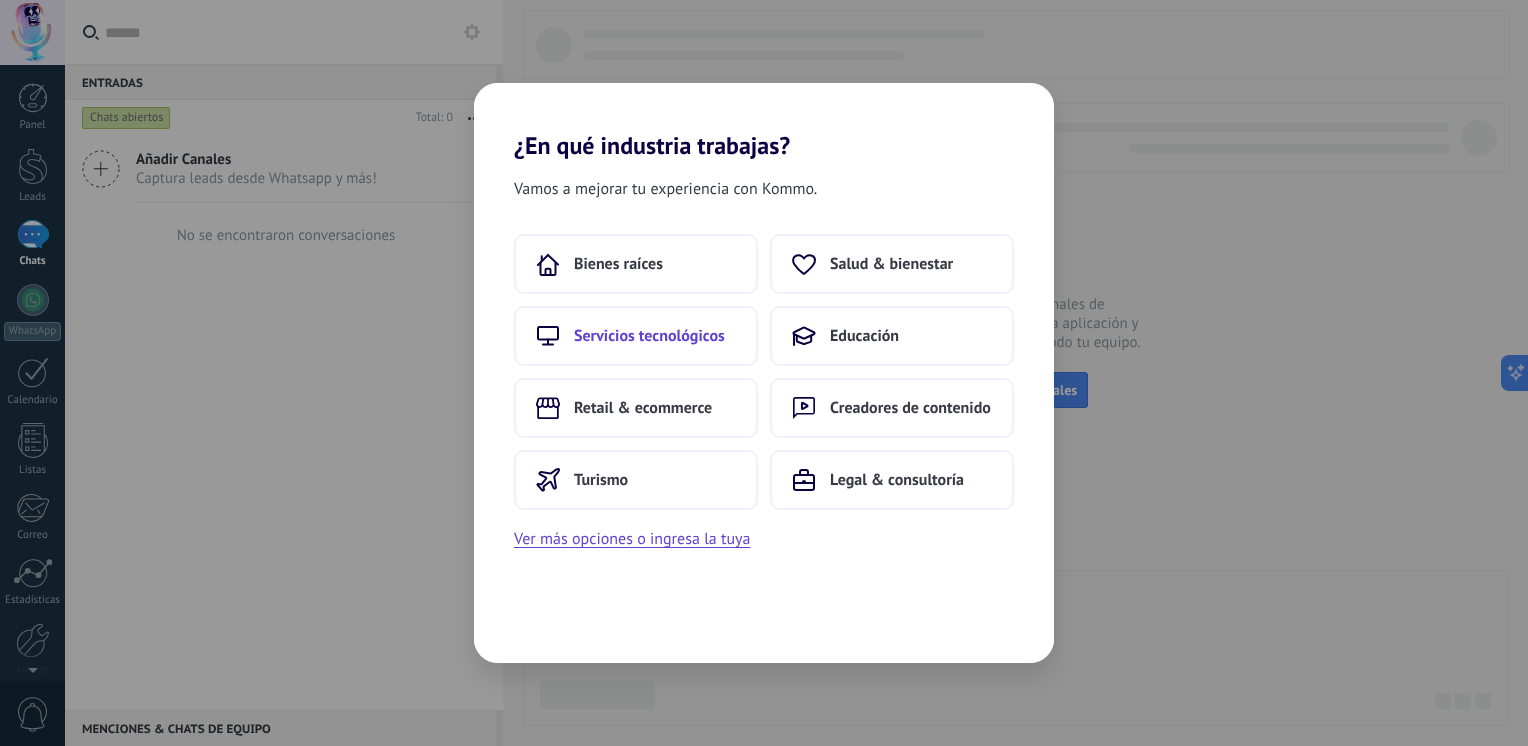 click on "Servicios tecnológicos" at bounding box center [649, 336] 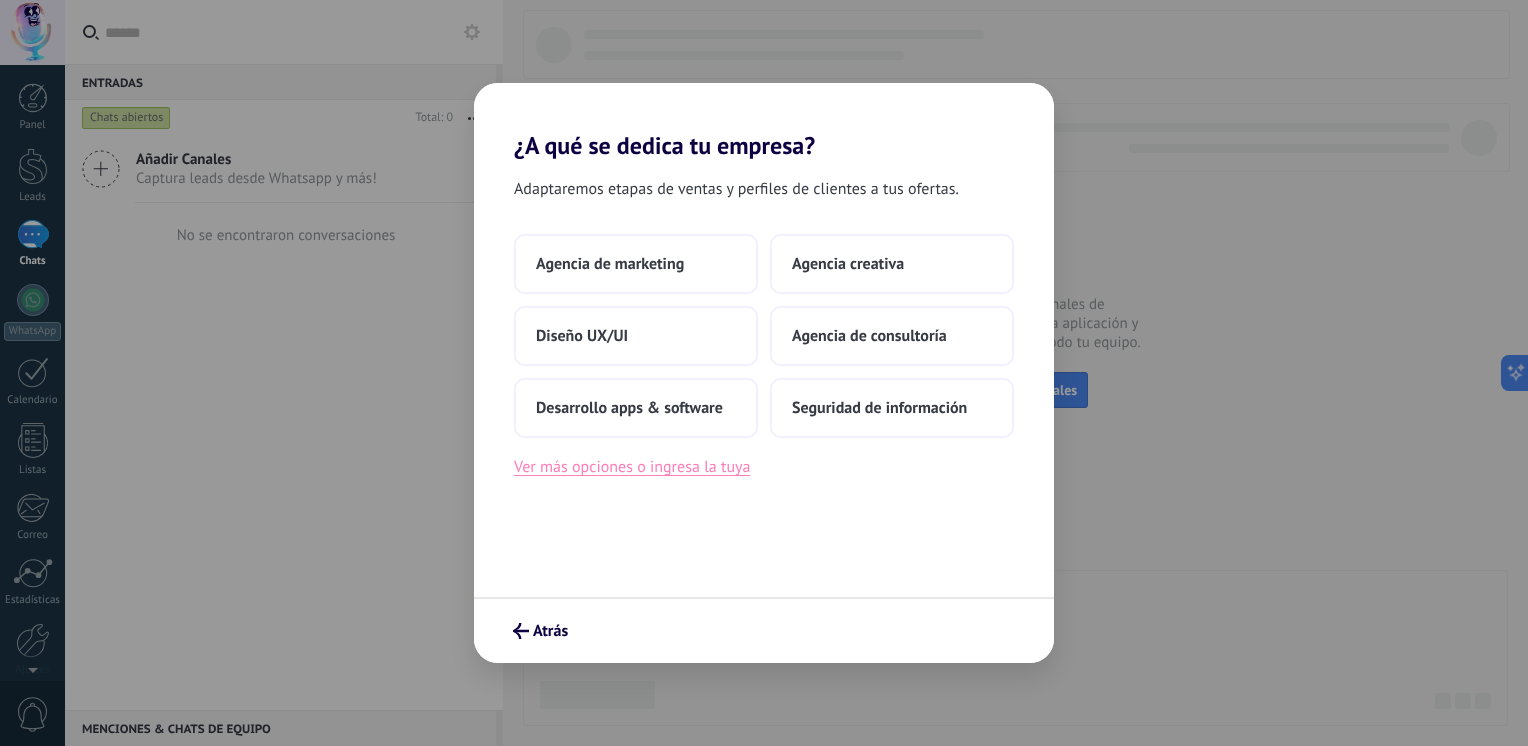 click on "Ver más opciones o ingresa la tuya" at bounding box center [632, 467] 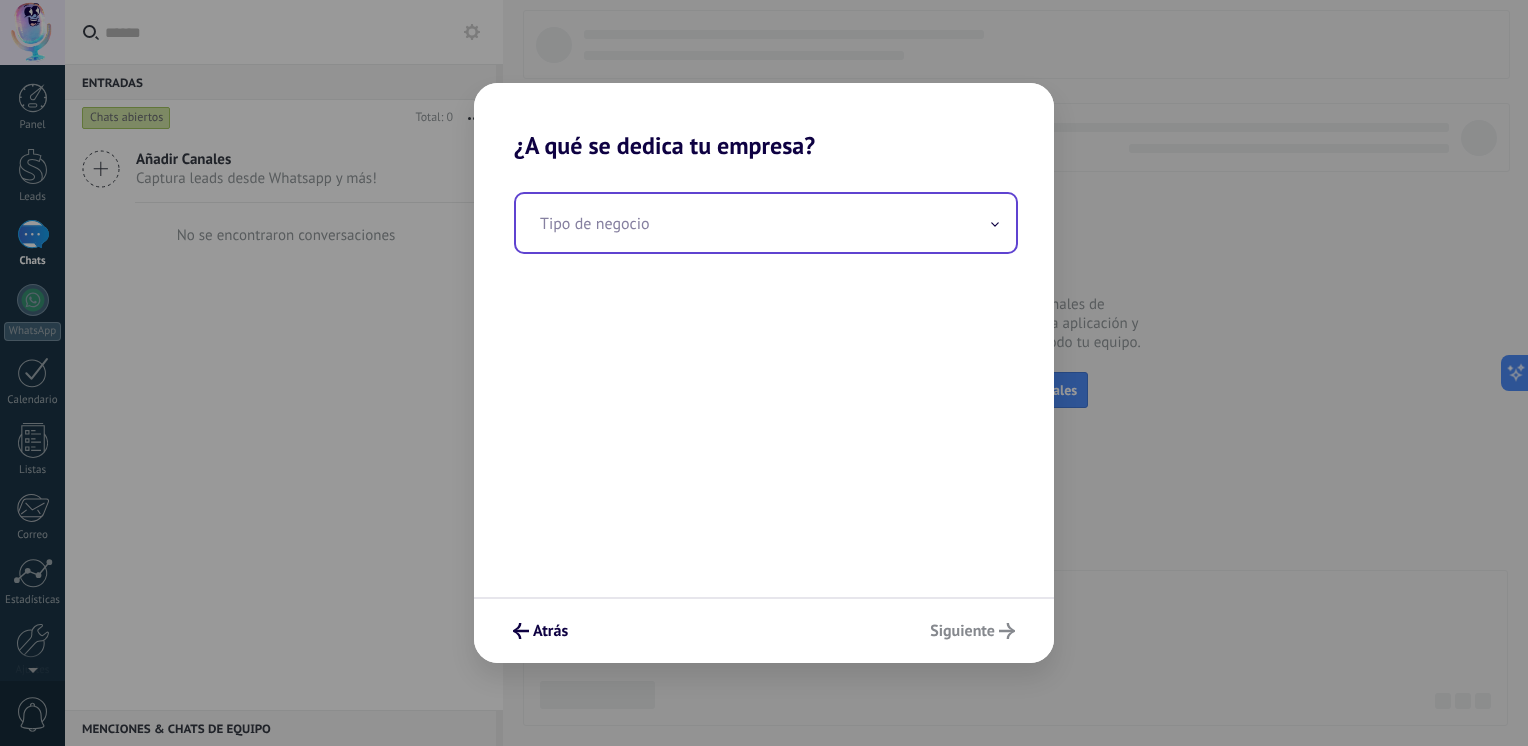 click at bounding box center (766, 223) 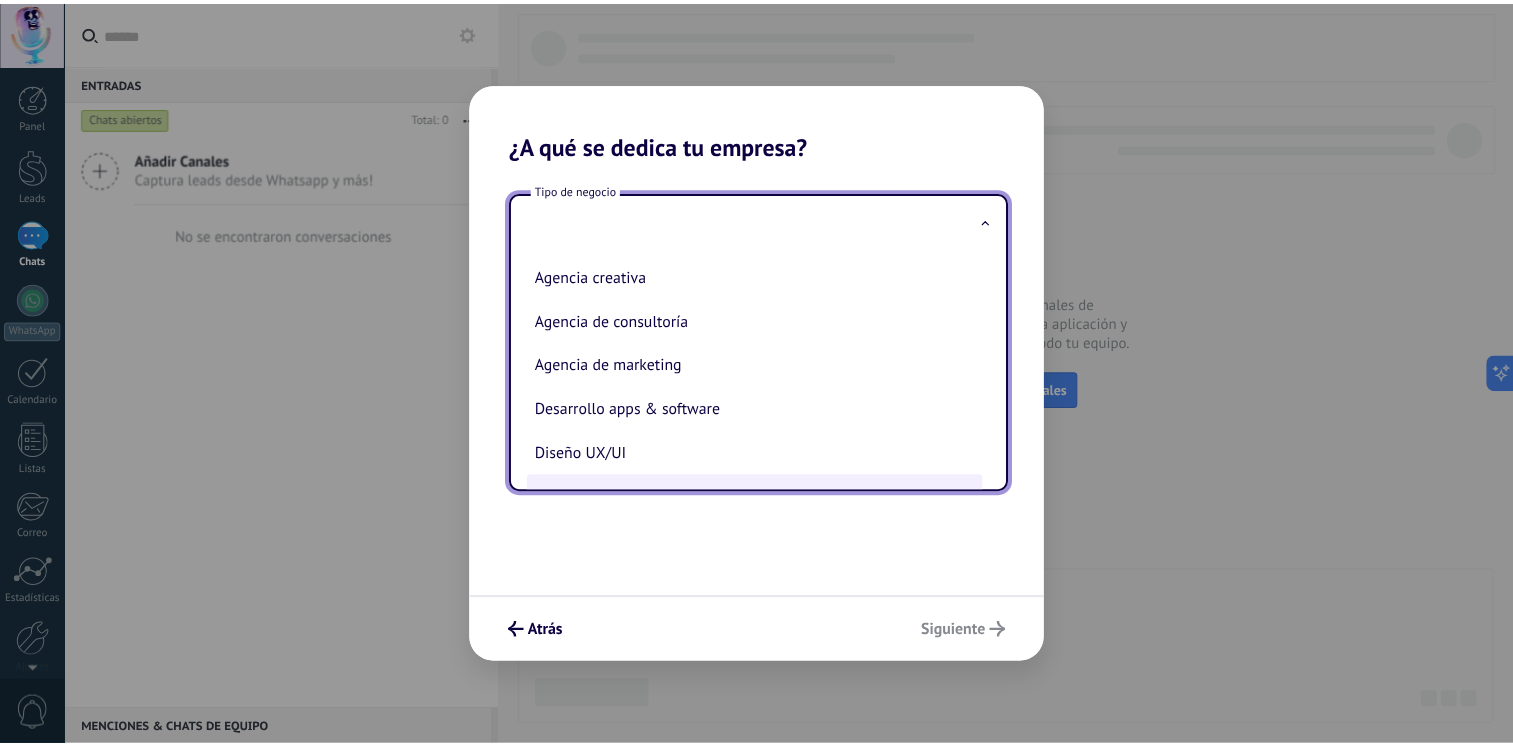 scroll, scrollTop: 0, scrollLeft: 0, axis: both 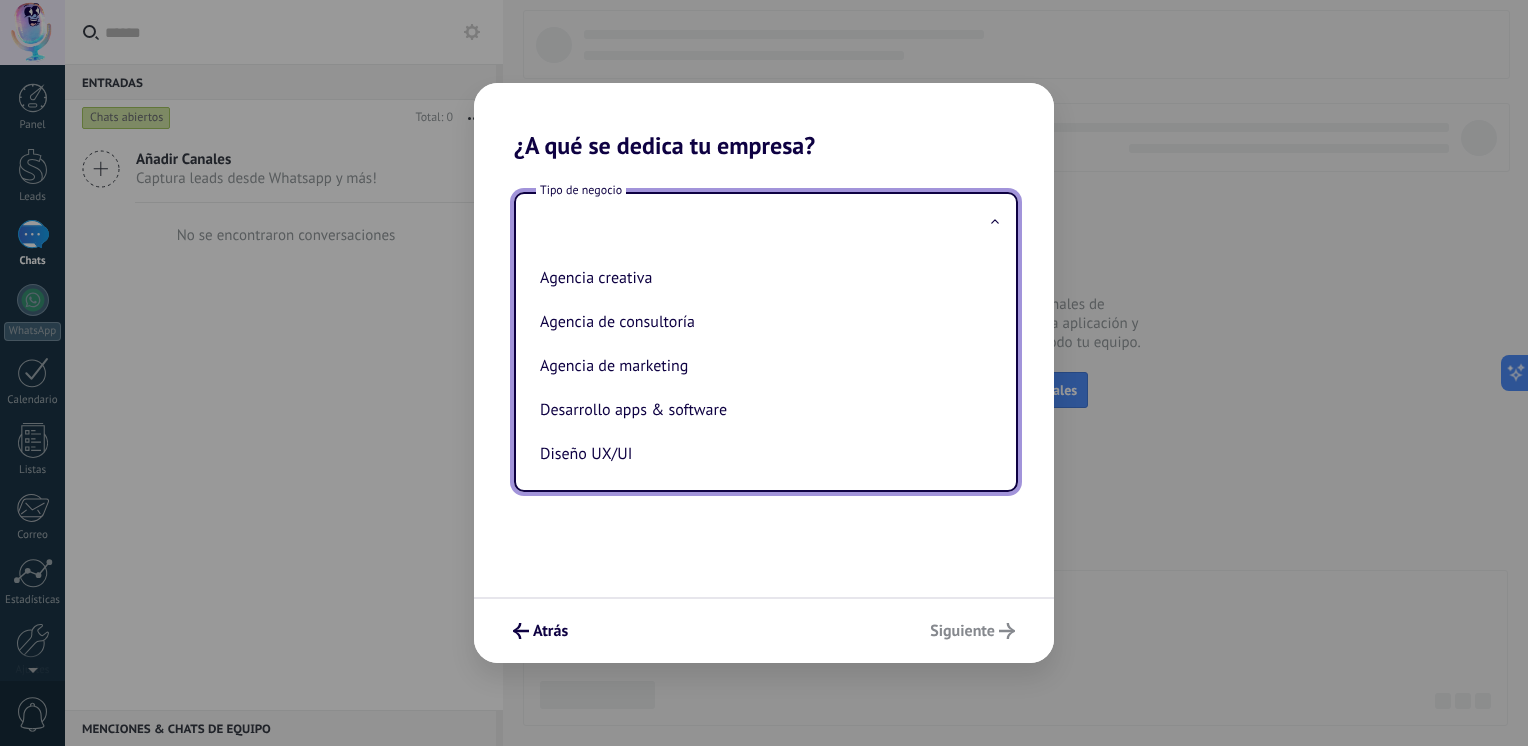 click at bounding box center [766, 223] 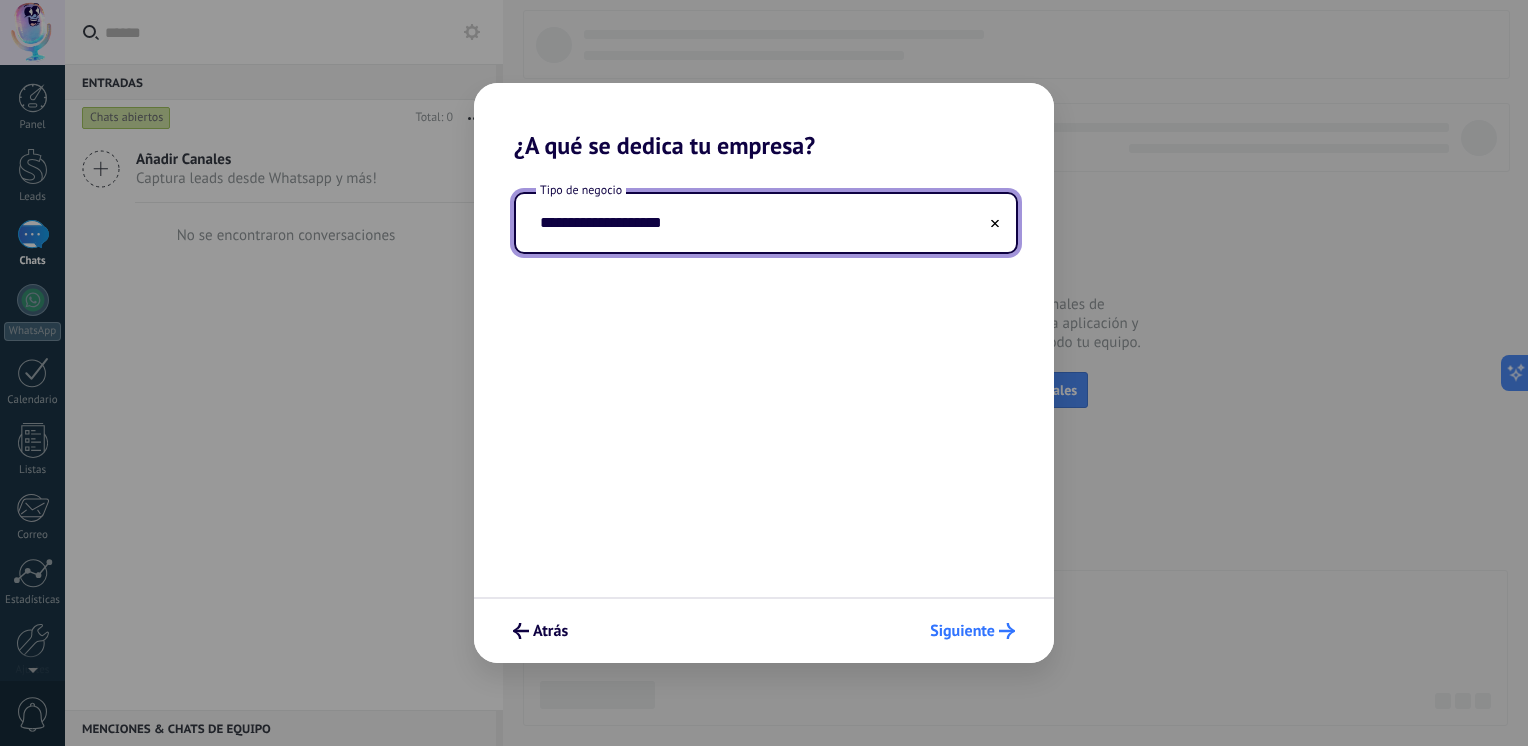 type on "**********" 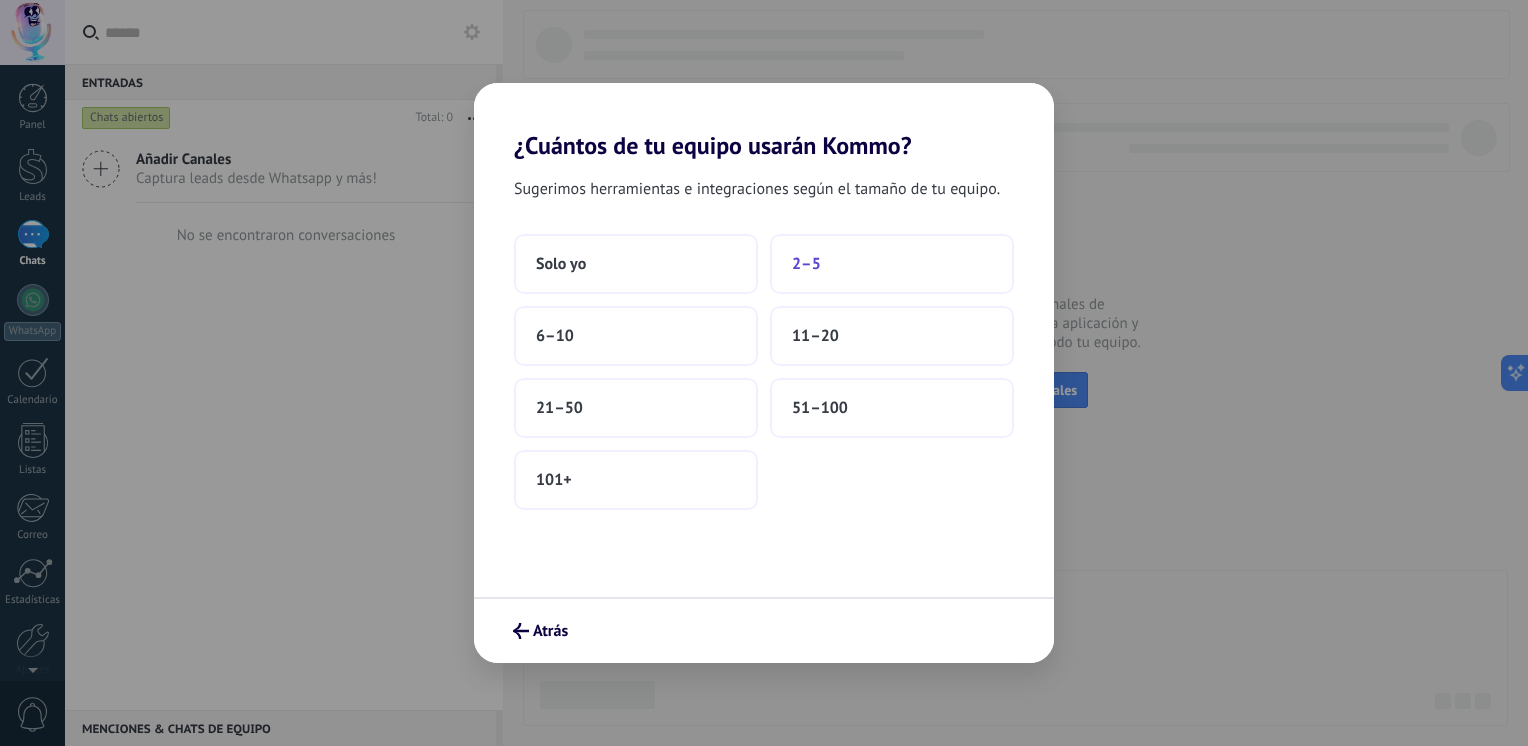 click on "2–5" at bounding box center (892, 264) 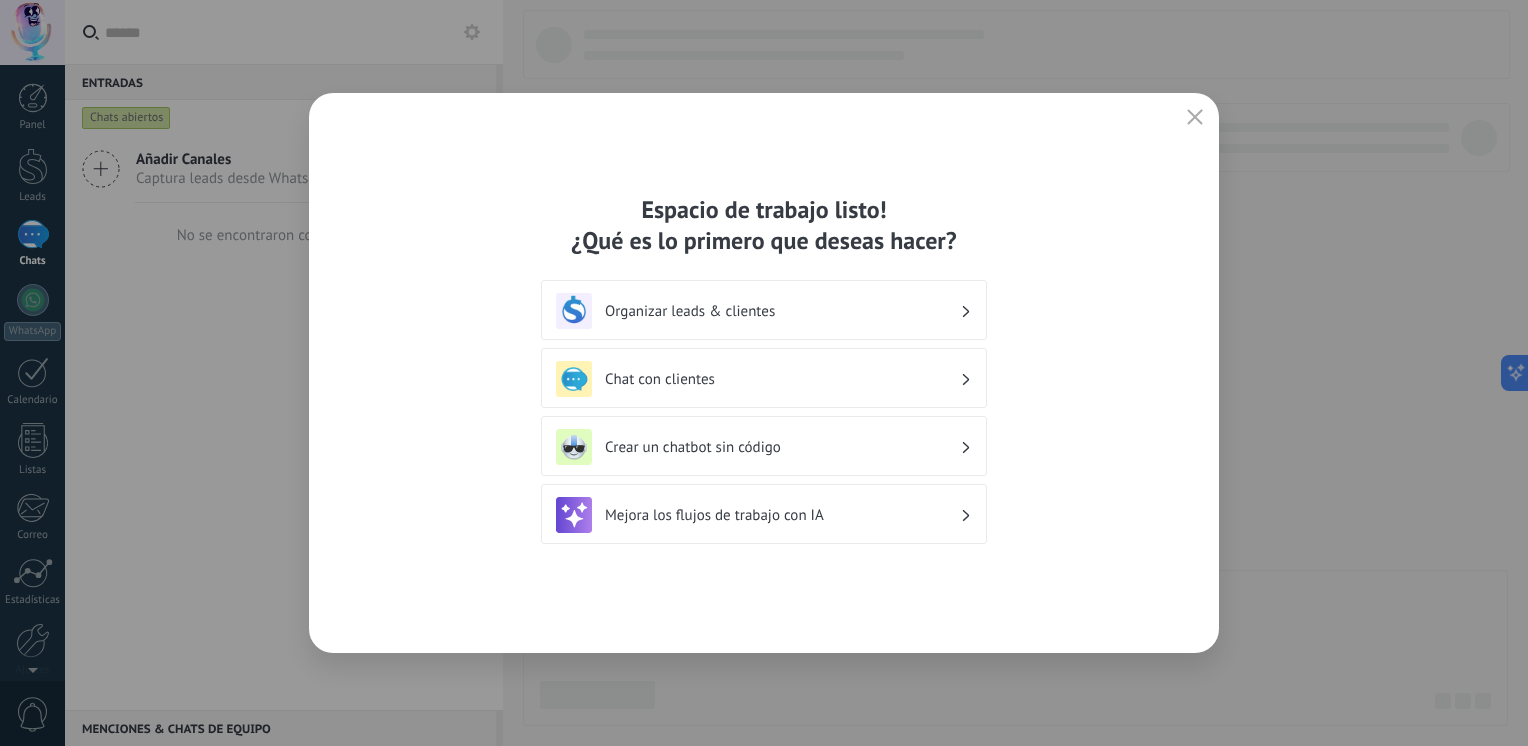 click on "Organizar leads & clientes" at bounding box center [782, 311] 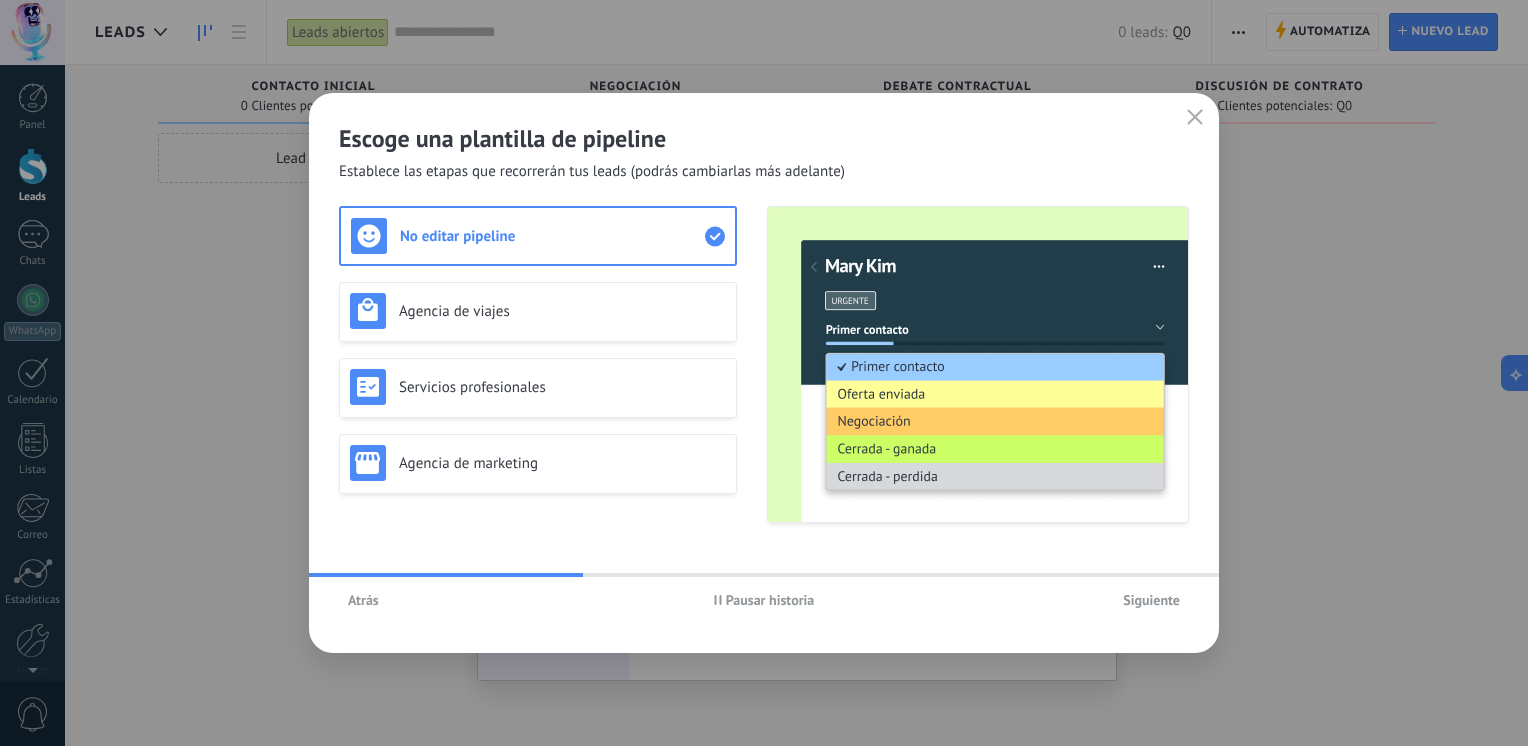 click on "Pausar historia" at bounding box center [770, 600] 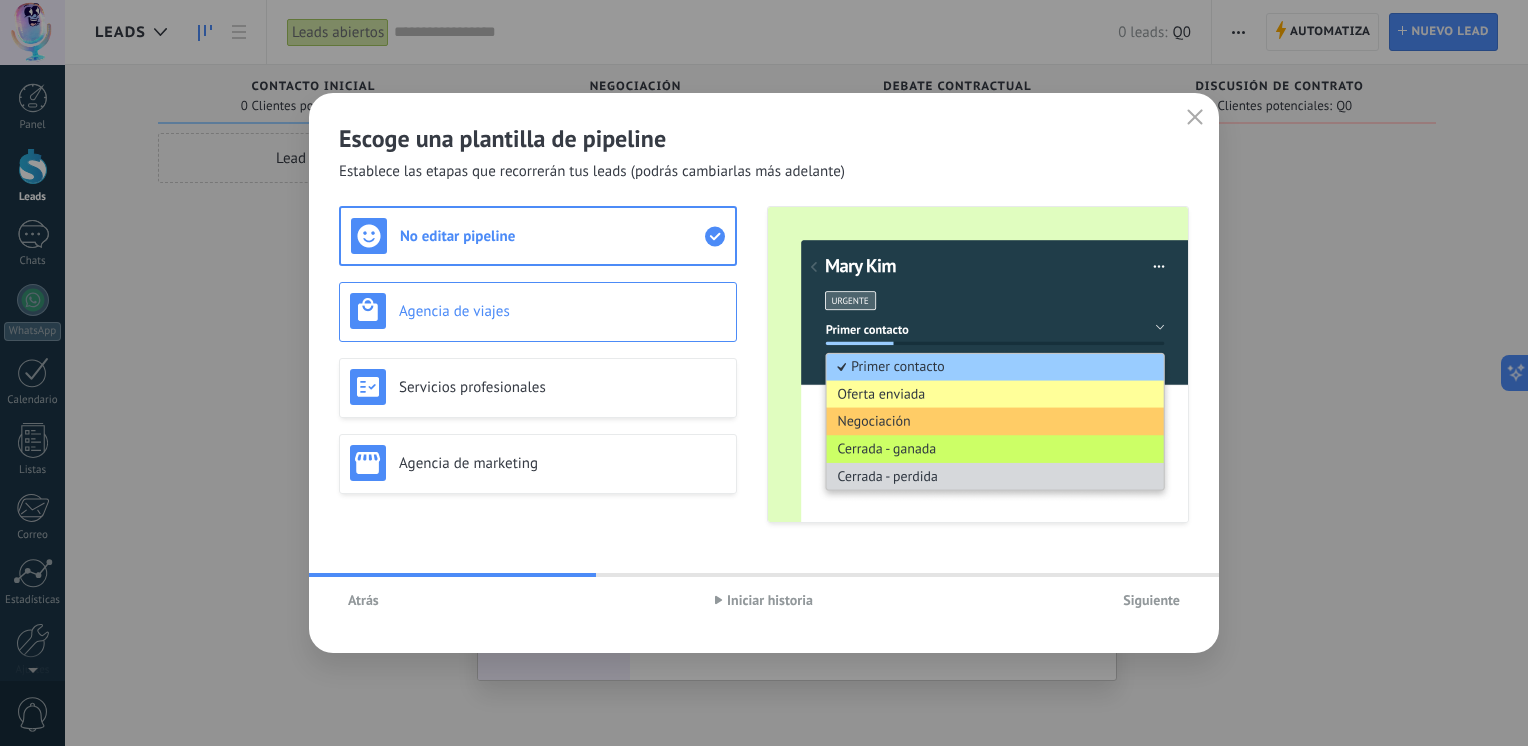 click on "Agencia de viajes" at bounding box center [562, 311] 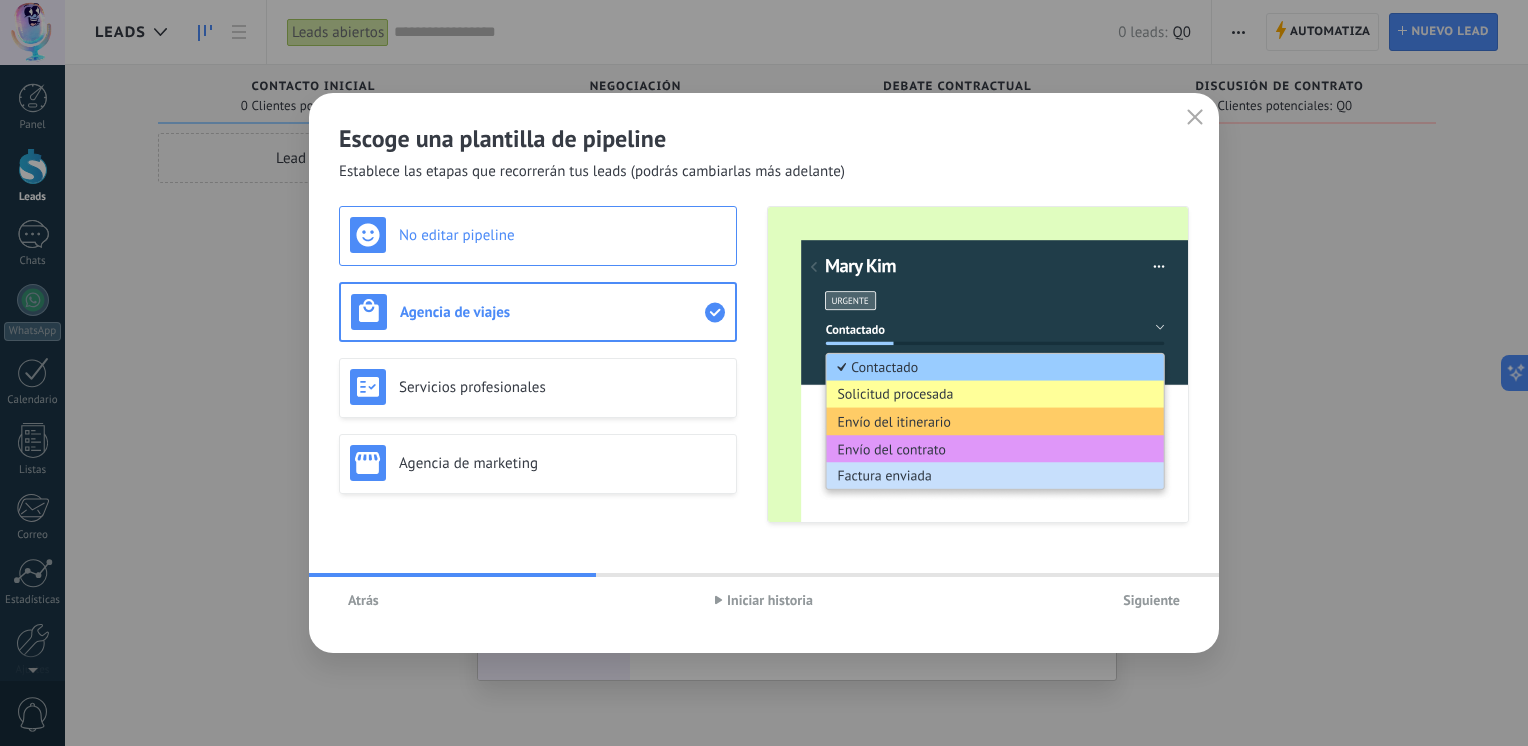 click on "No editar pipeline" at bounding box center (562, 235) 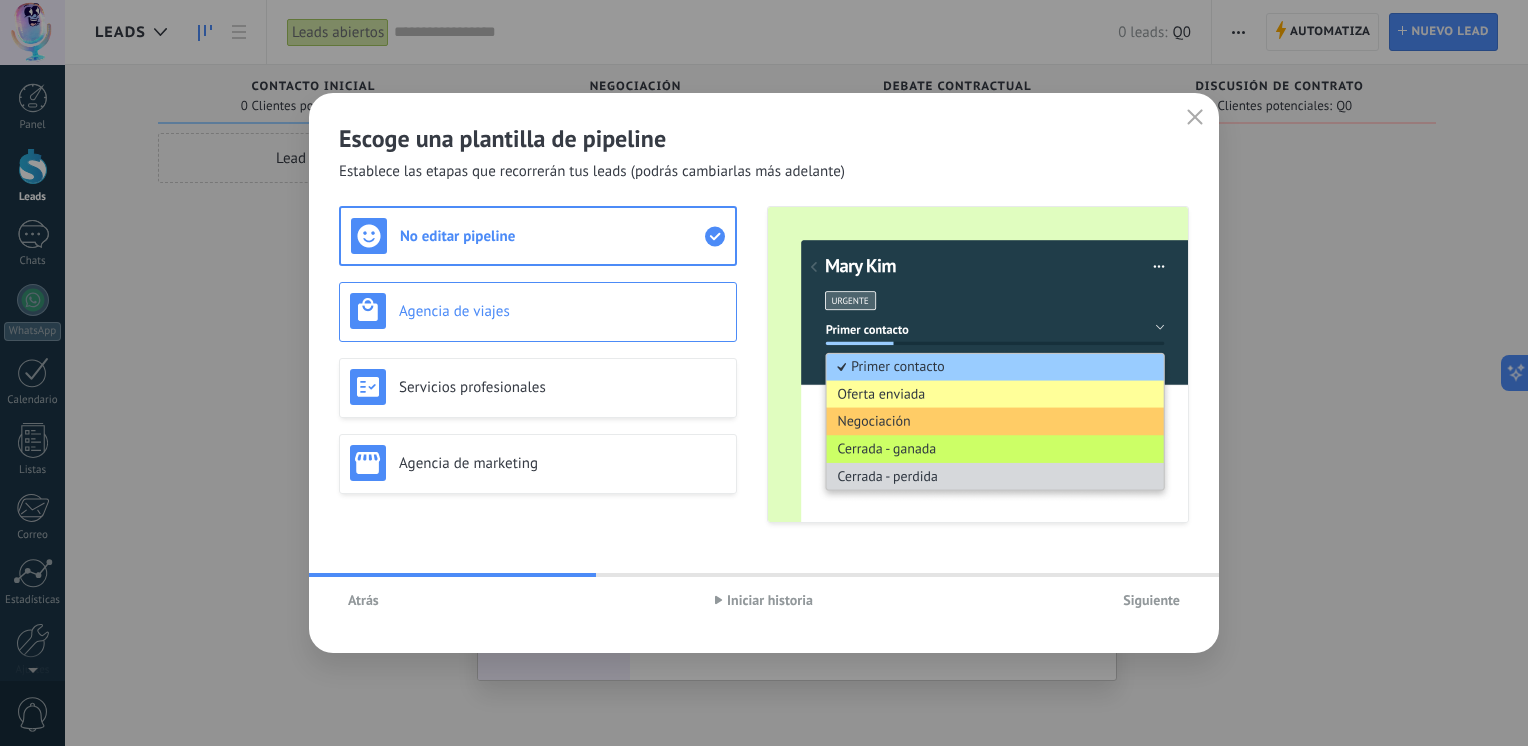 click on "Agencia de viajes" at bounding box center [538, 311] 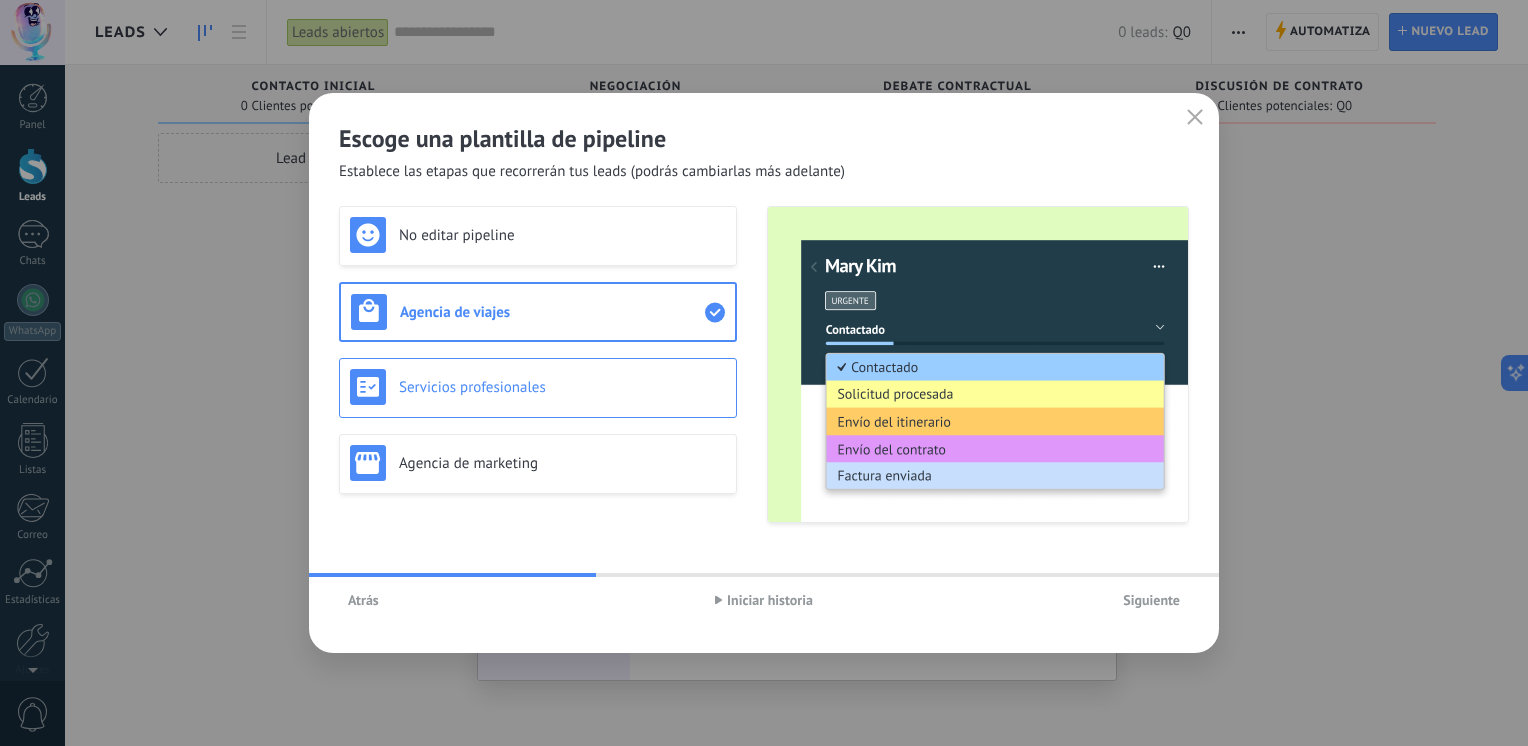click on "Servicios profesionales" at bounding box center (562, 387) 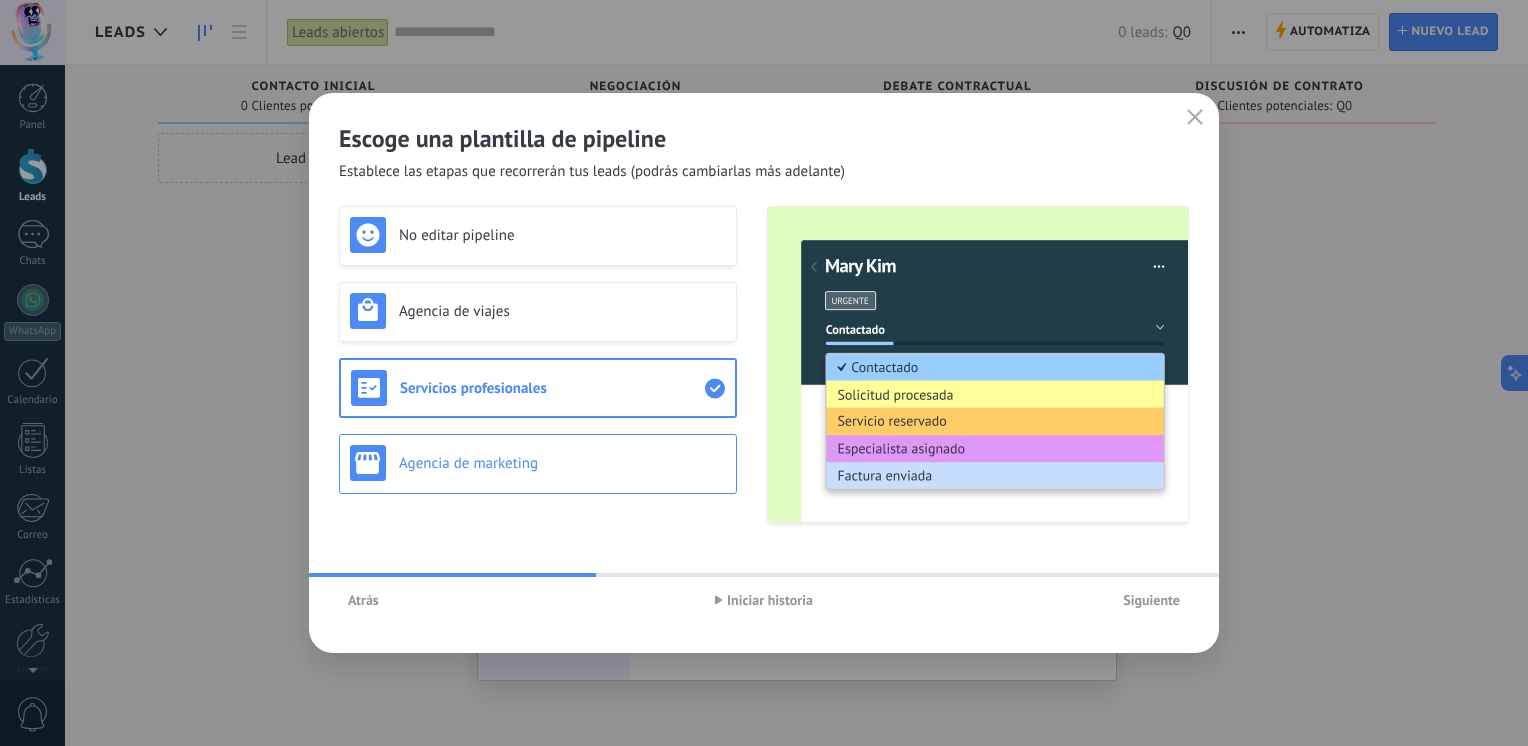 click on "Agencia de marketing" at bounding box center (562, 463) 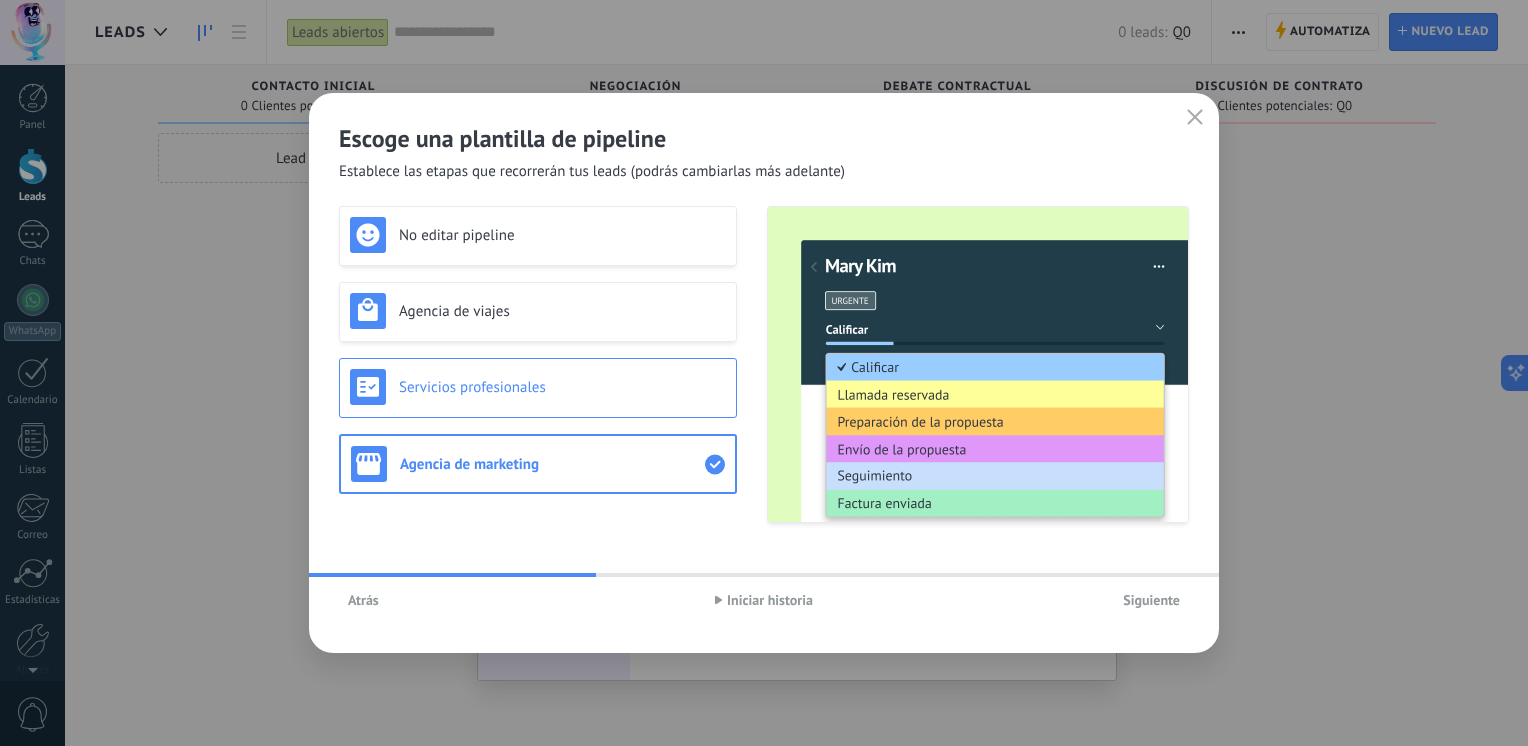 click on "Servicios profesionales" at bounding box center (562, 387) 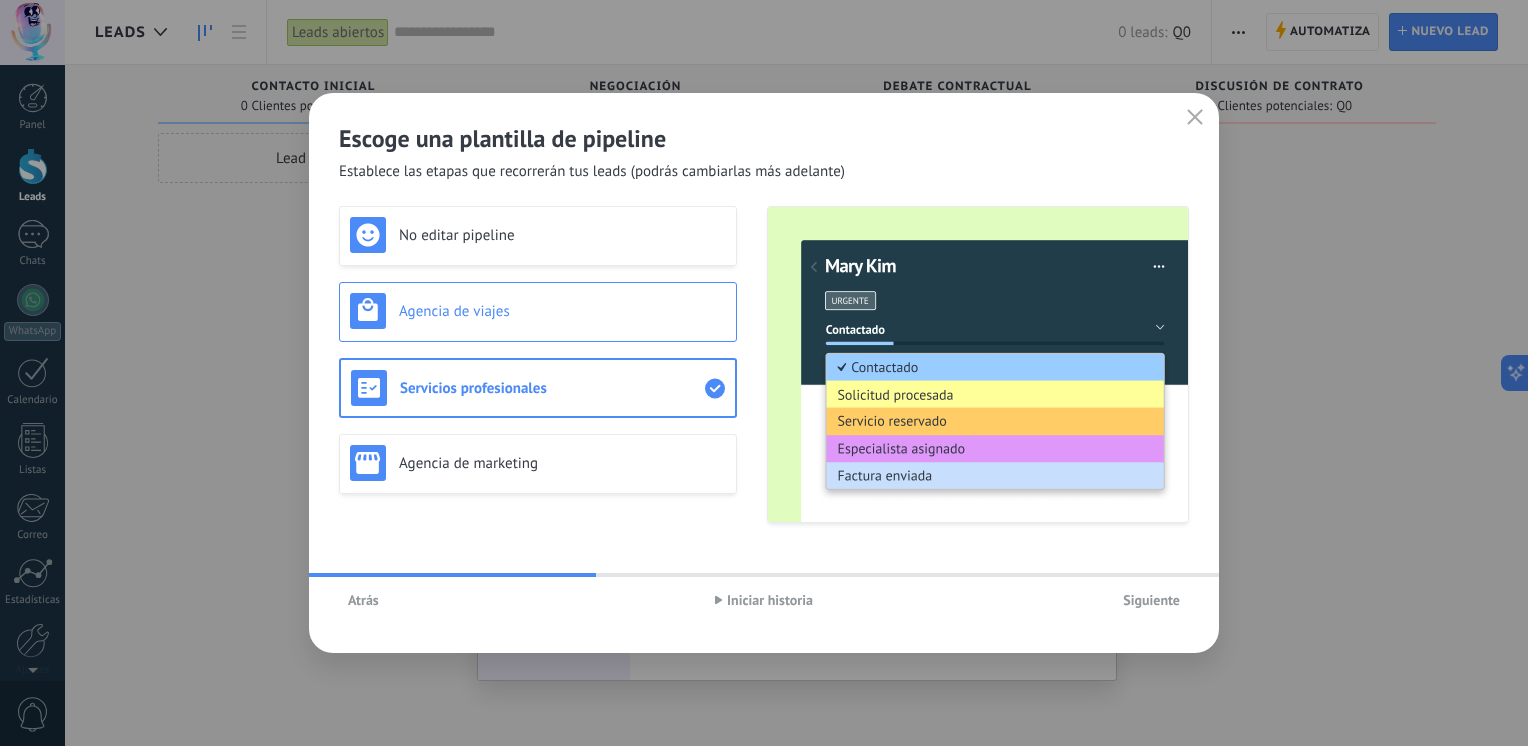 click on "Agencia de viajes" at bounding box center [562, 311] 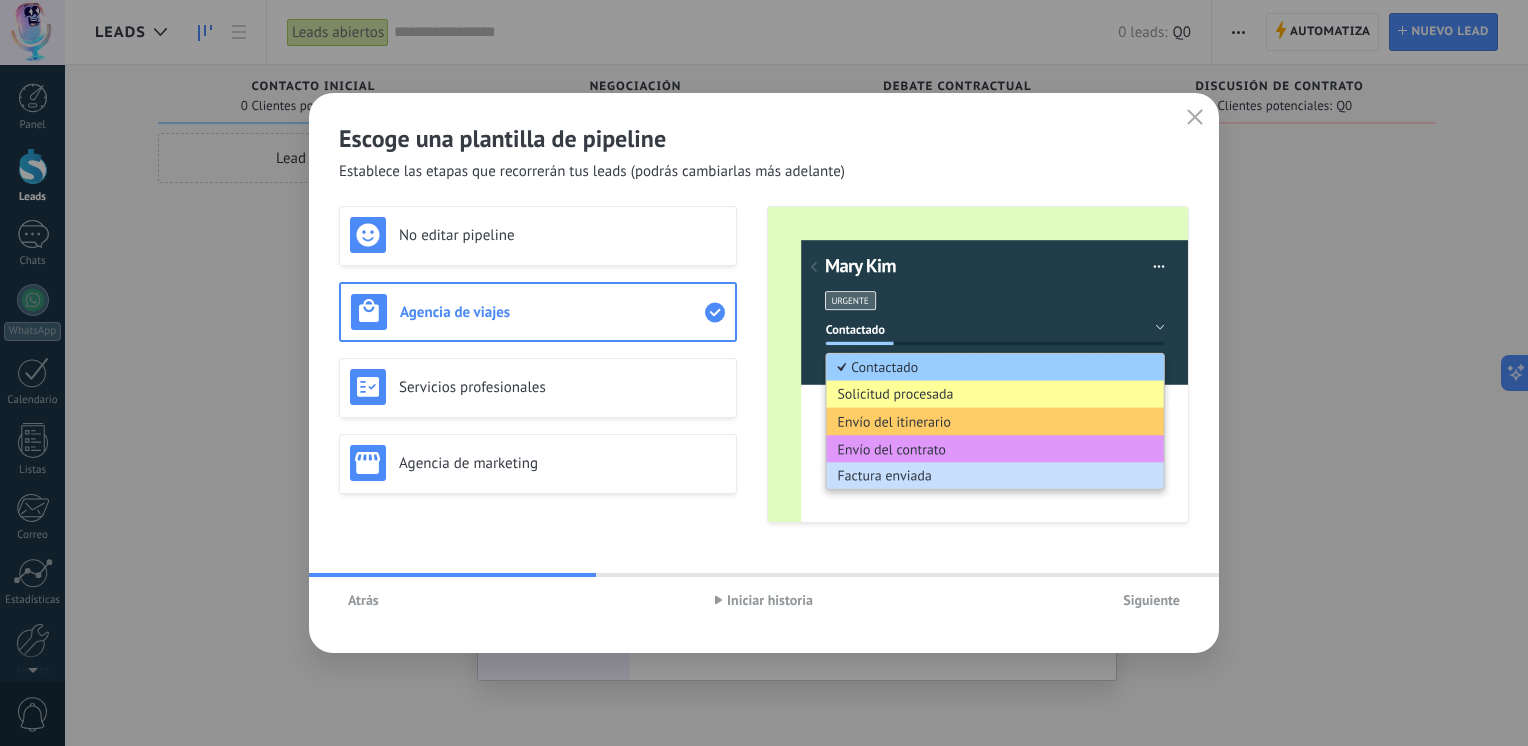 click on "Siguiente" at bounding box center [1151, 600] 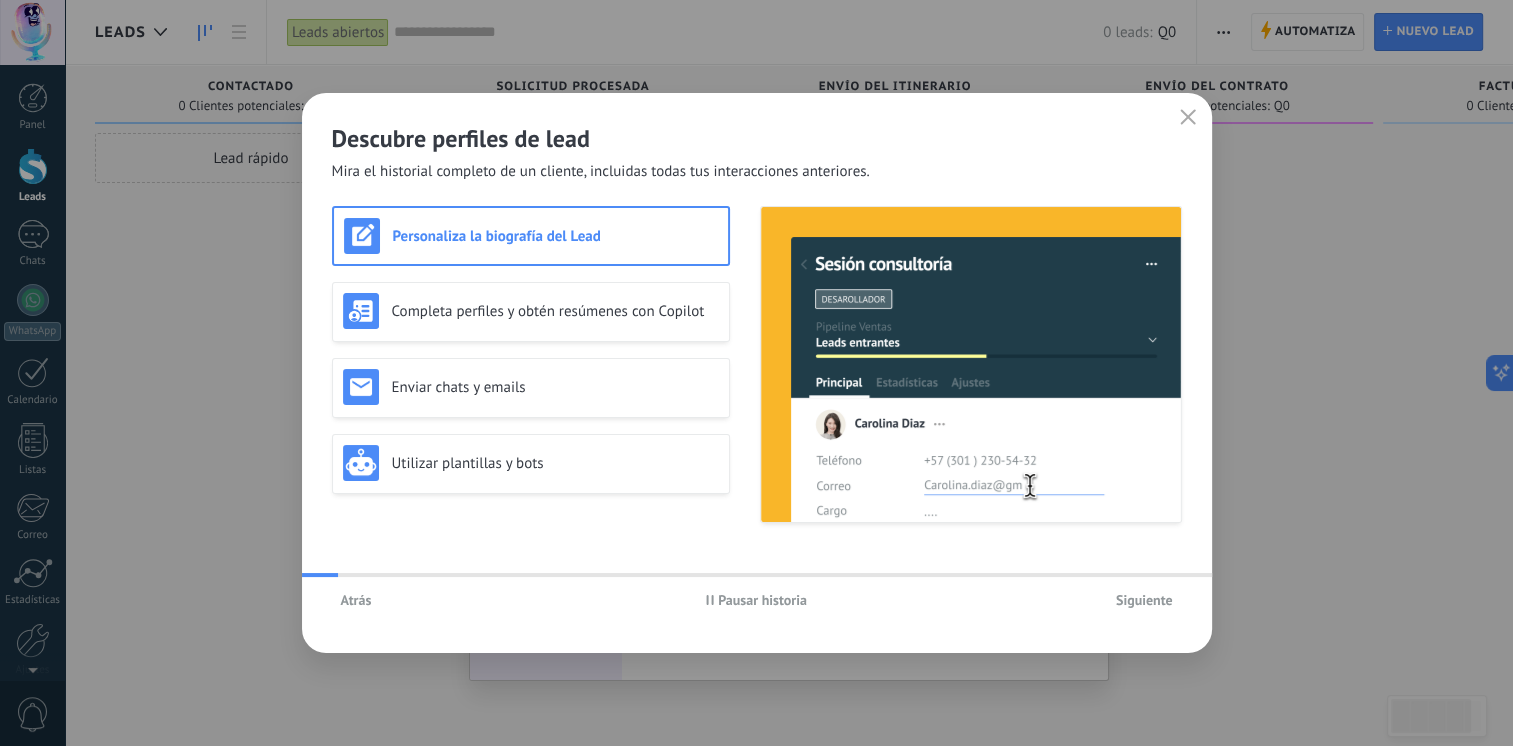 click on "Atrás" at bounding box center [356, 600] 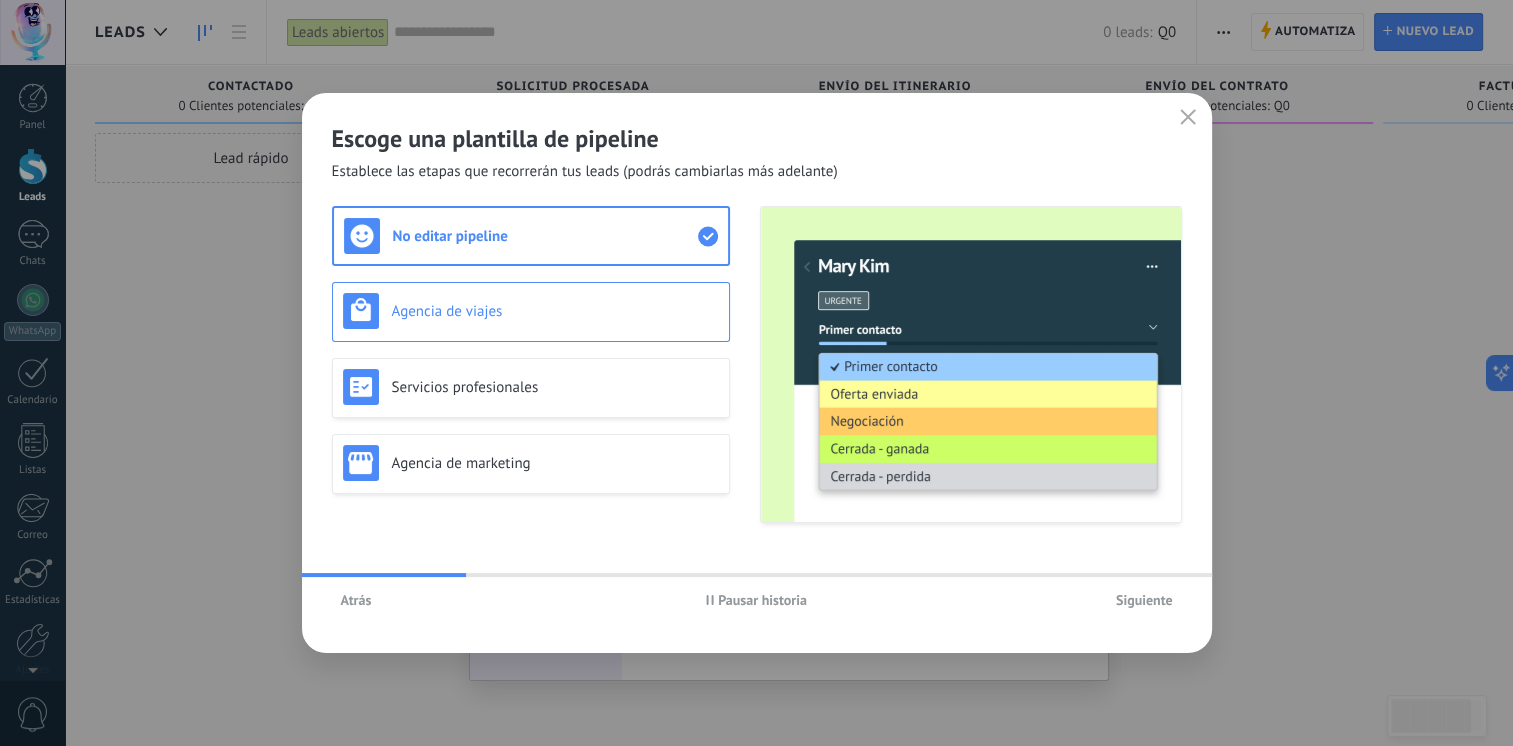 click on "Agencia de viajes" at bounding box center [555, 311] 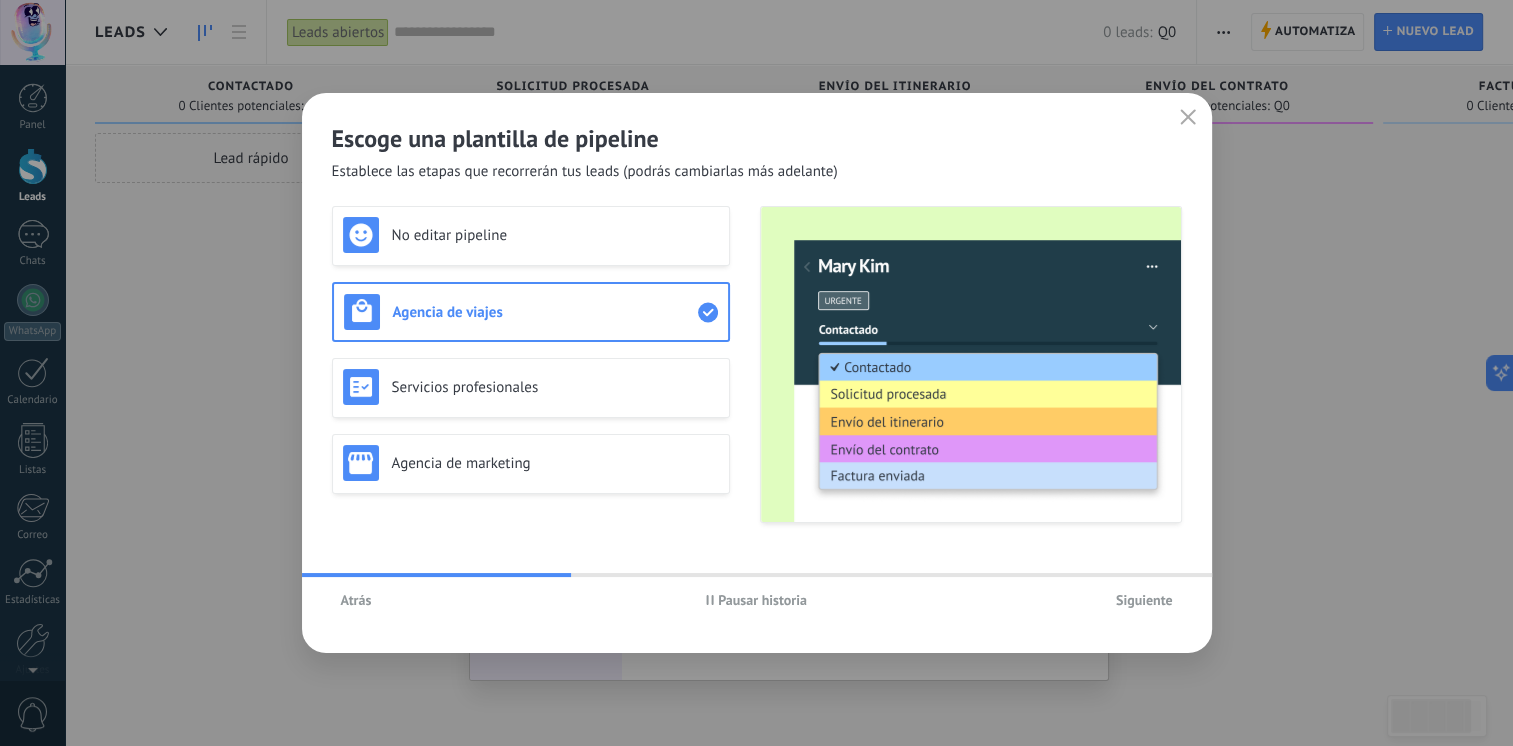 click on "Atrás" at bounding box center [356, 600] 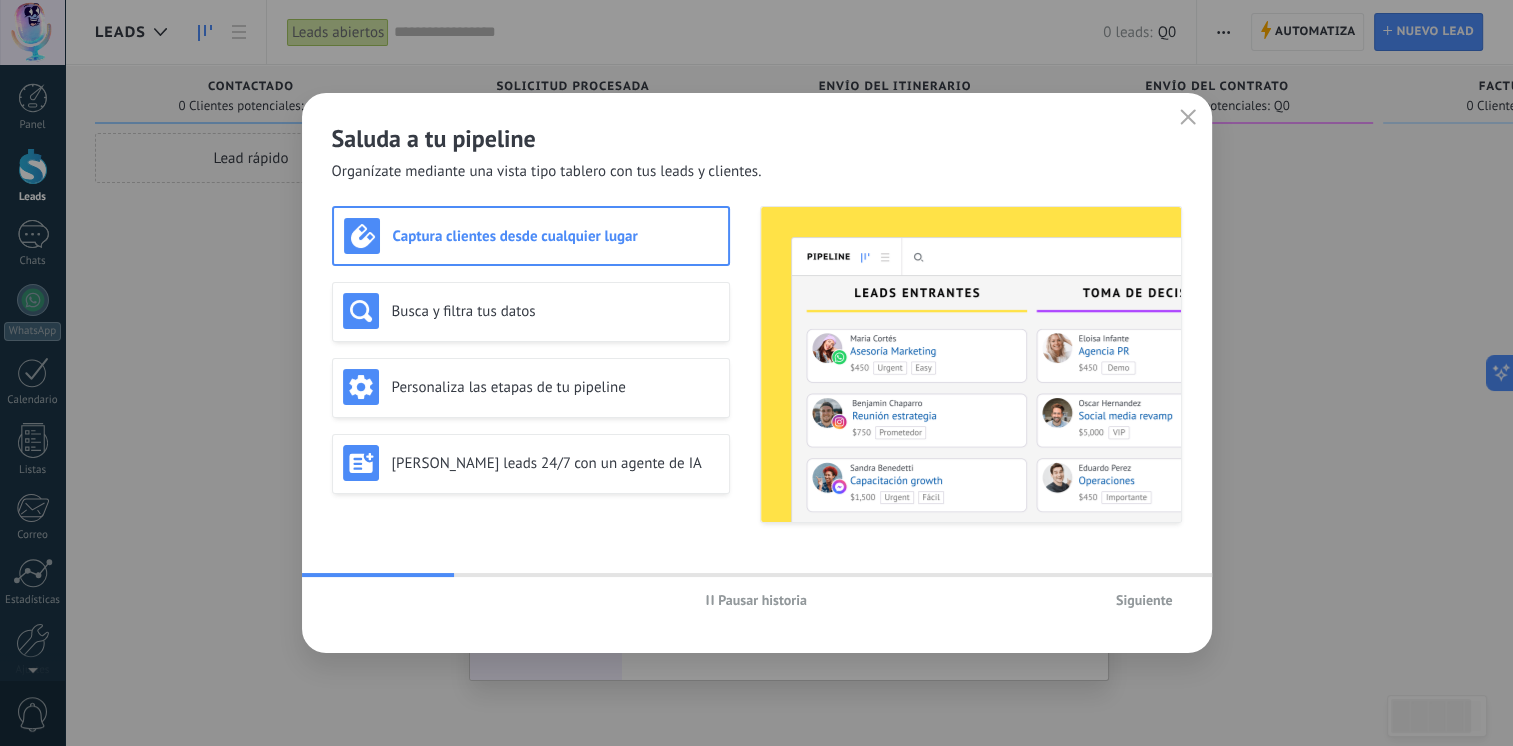 click 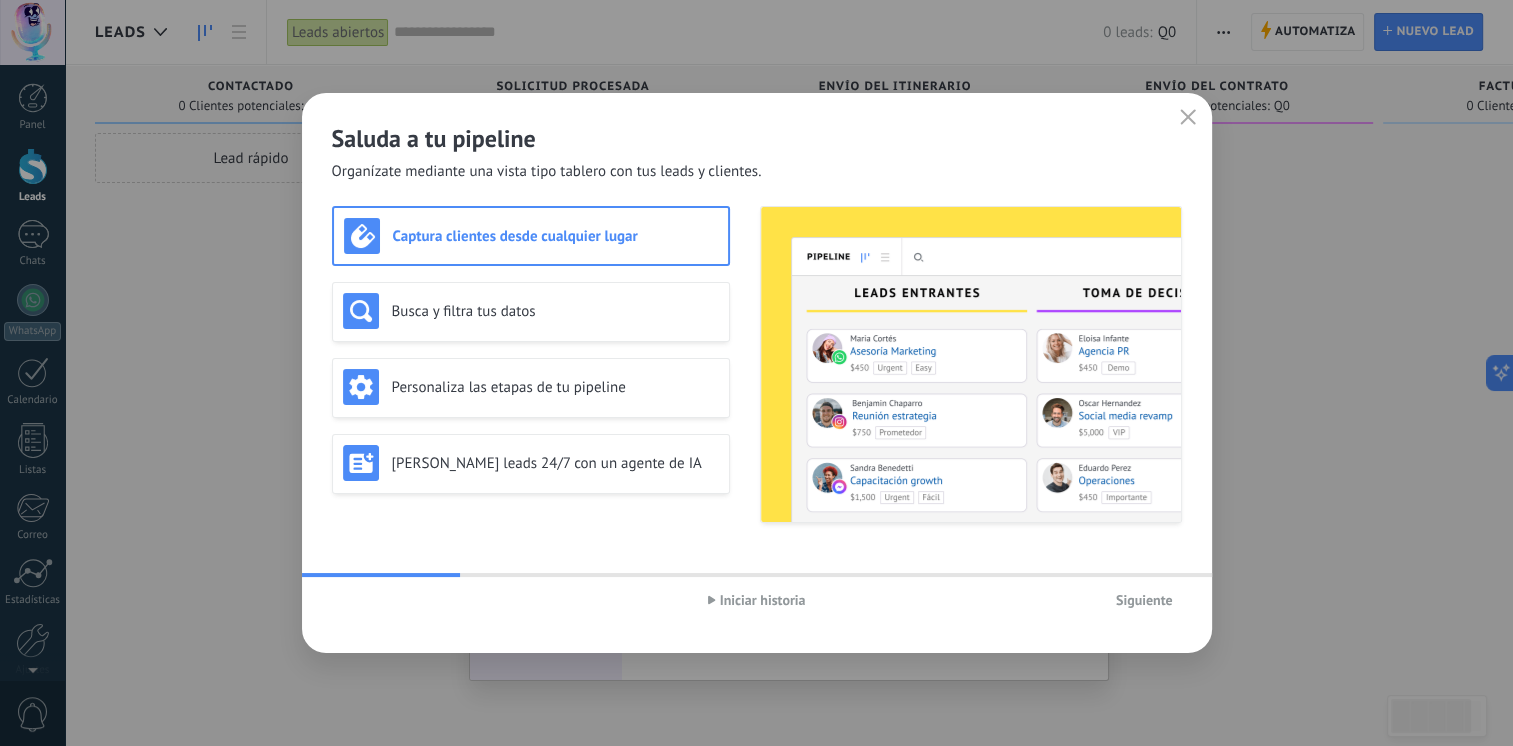 click on "Captura clientes desde cualquier lugar" at bounding box center (531, 236) 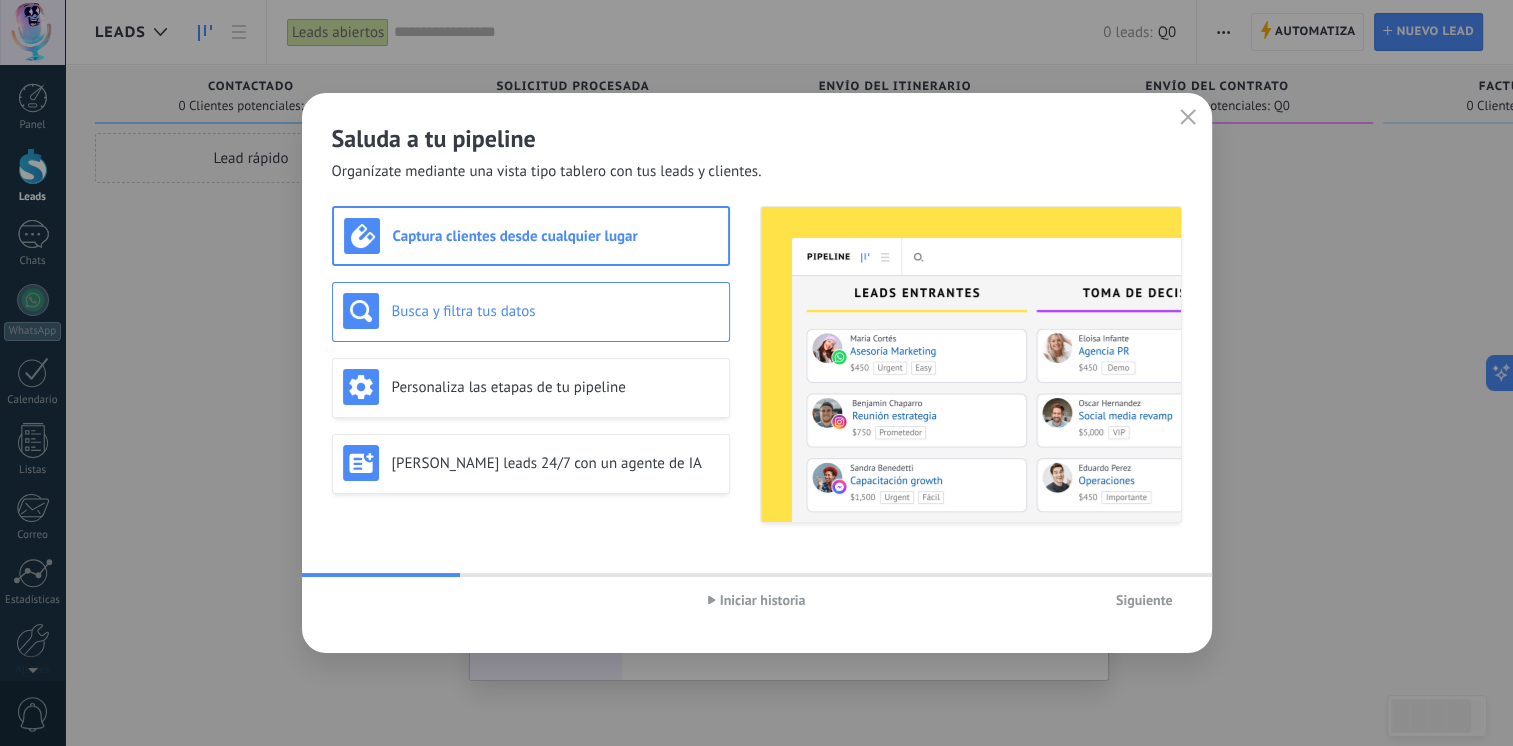 click on "Busca y filtra tus datos" at bounding box center (531, 311) 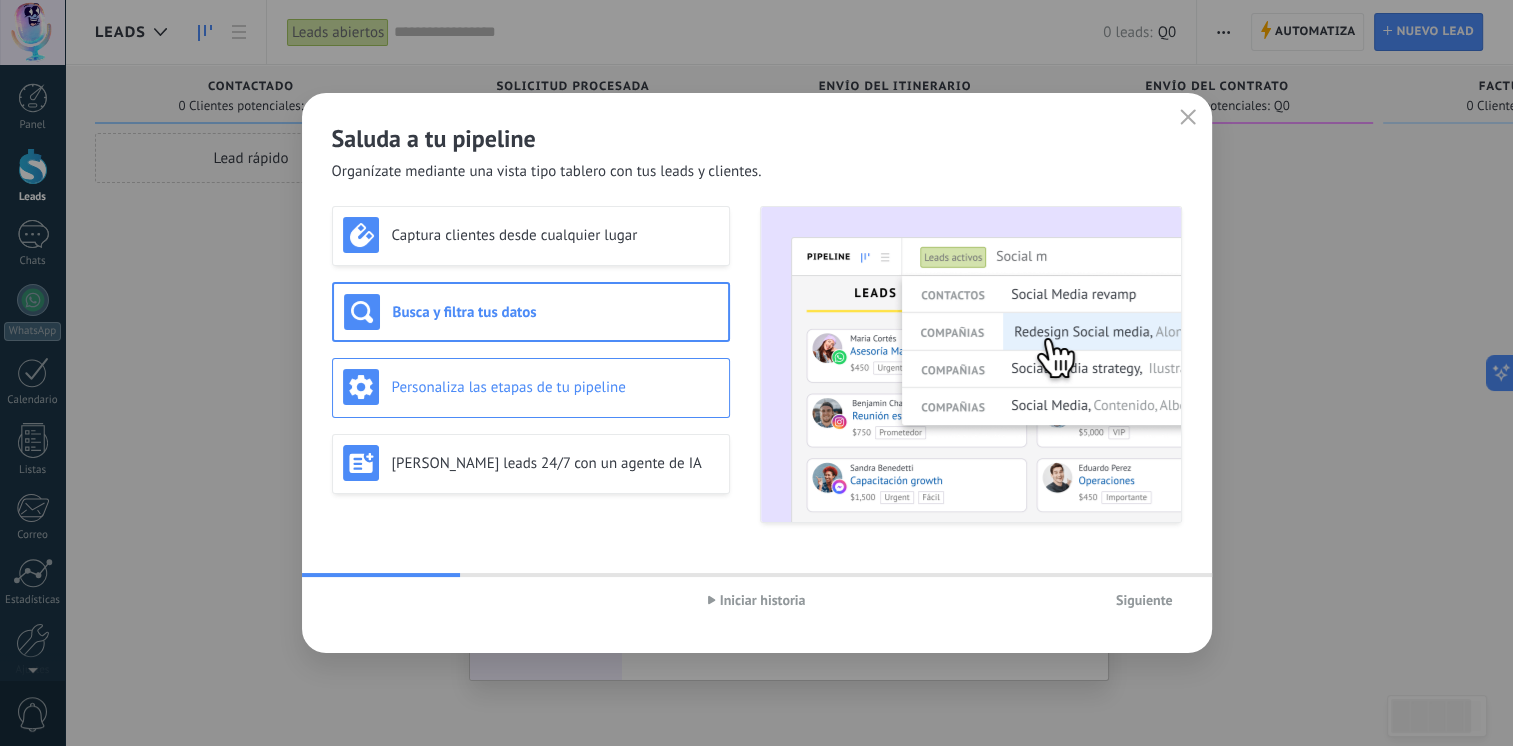 click on "Personaliza las etapas de tu pipeline" at bounding box center (555, 387) 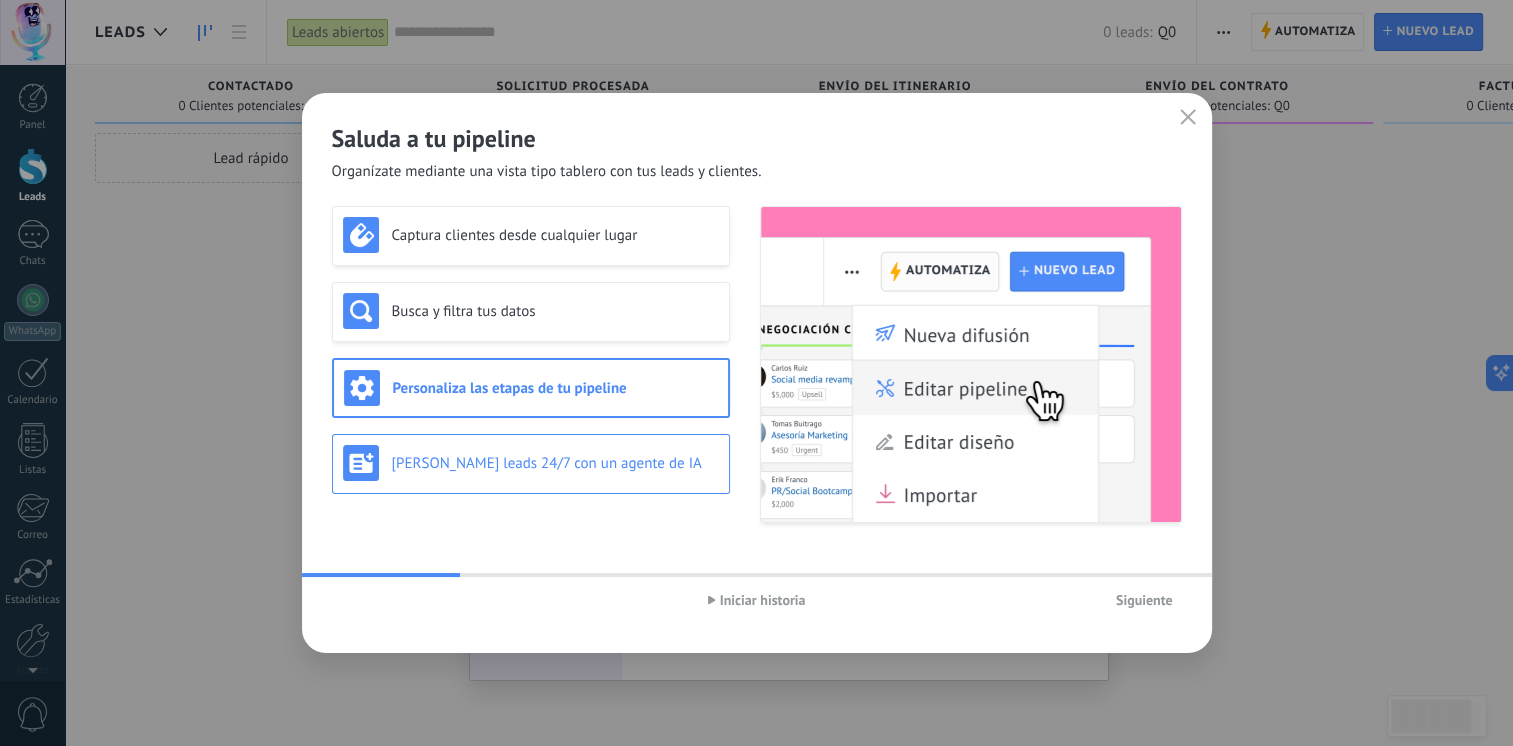 click on "[PERSON_NAME] leads 24/7 con un agente de IA" at bounding box center (531, 463) 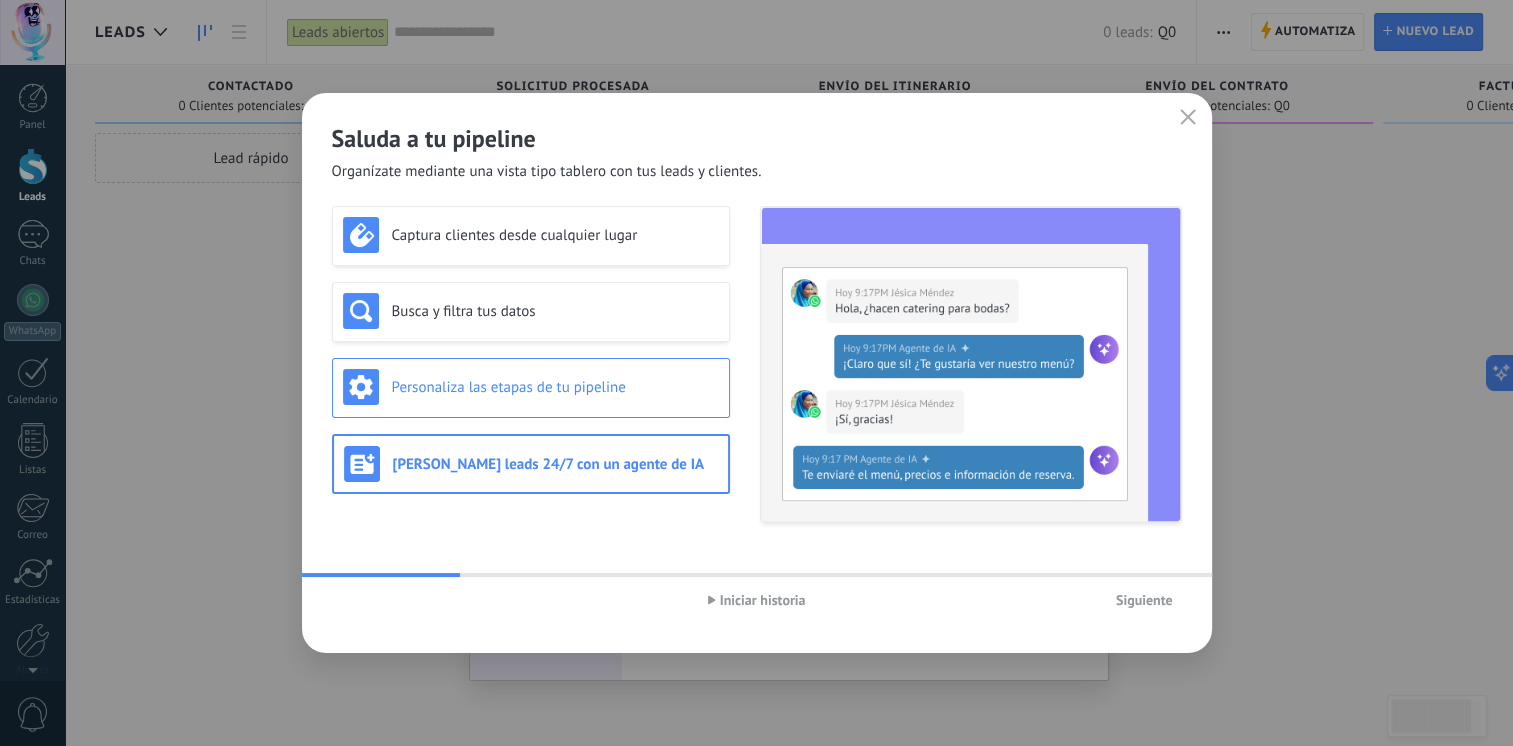 click on "Personaliza las etapas de tu pipeline" at bounding box center [555, 387] 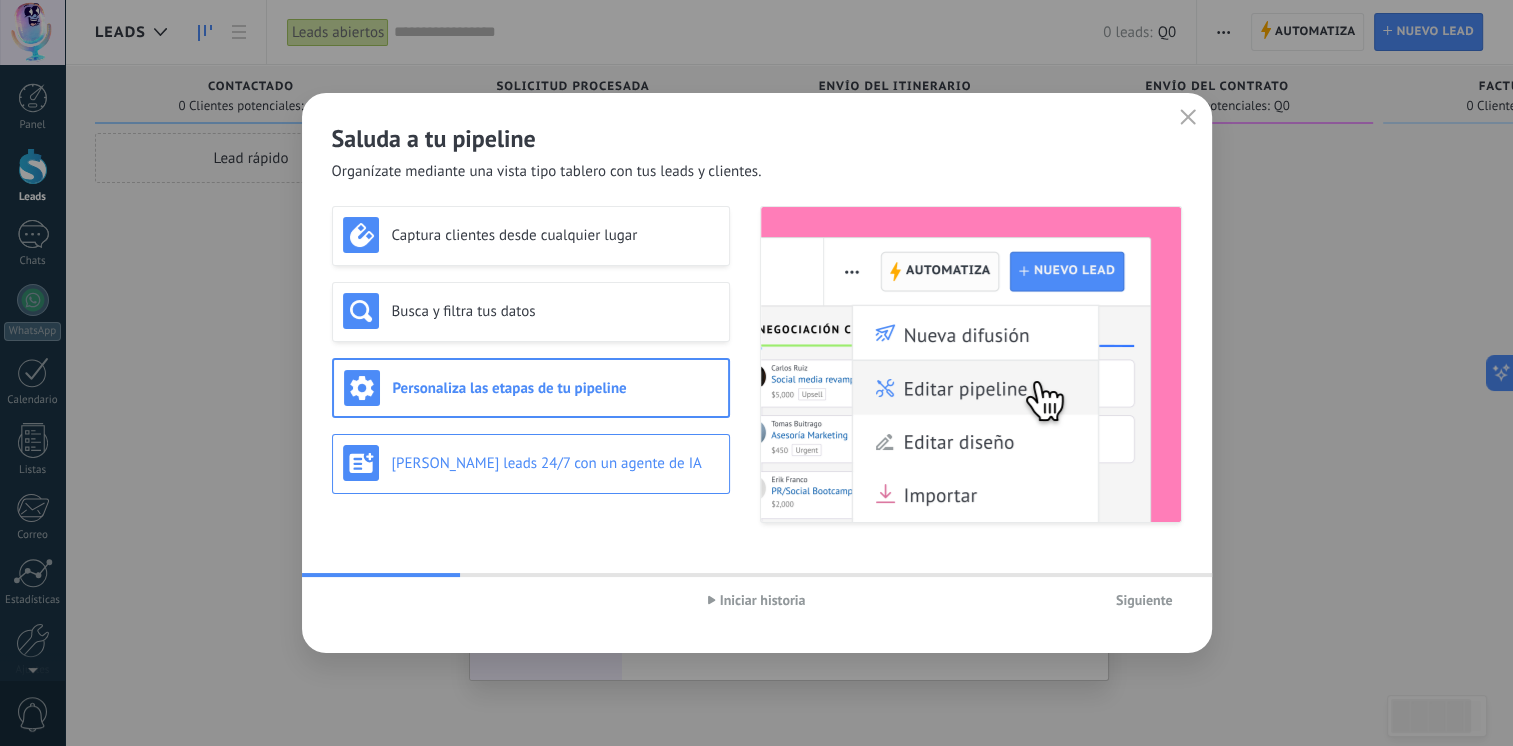 click on "[PERSON_NAME] leads 24/7 con un agente de IA" at bounding box center [555, 463] 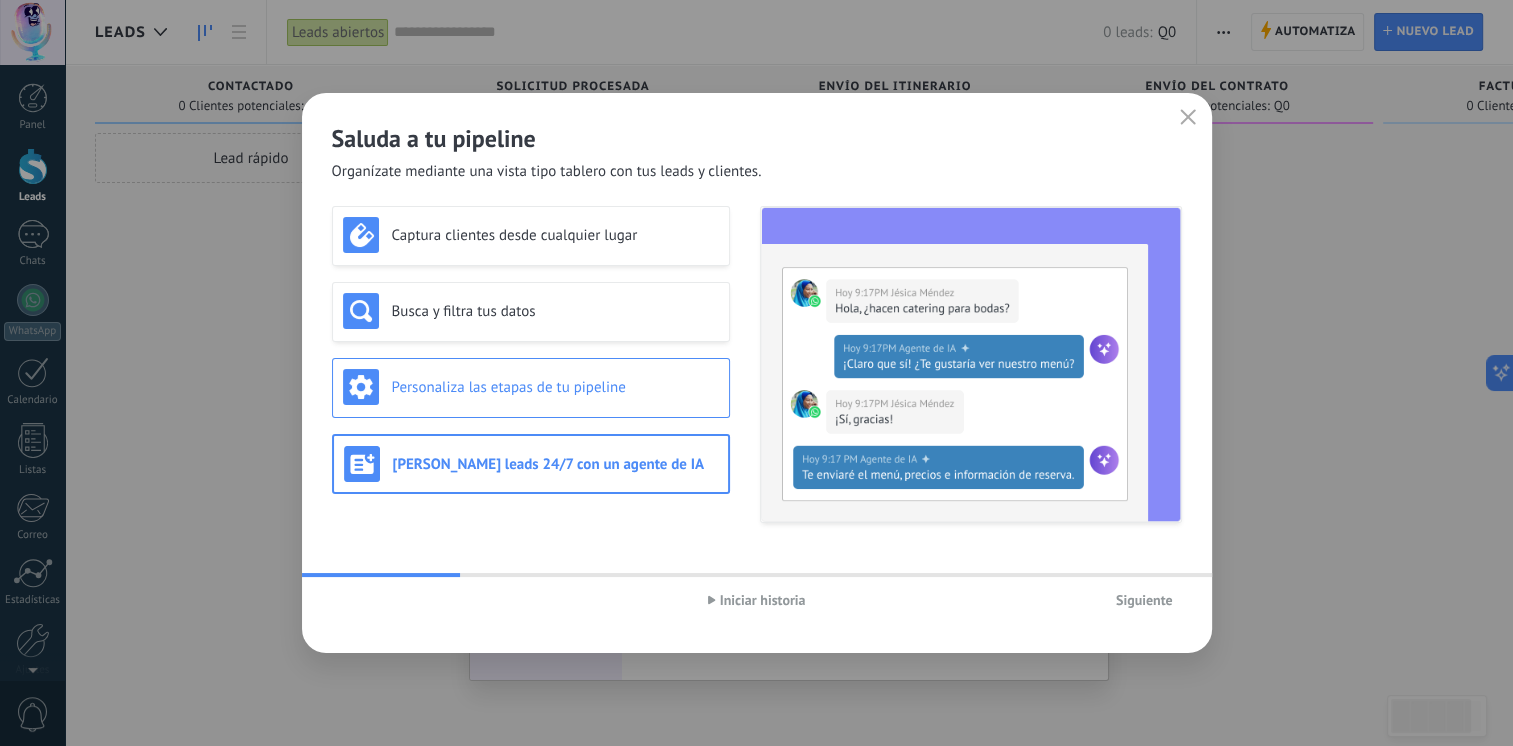 click on "Personaliza las etapas de tu pipeline" at bounding box center (555, 387) 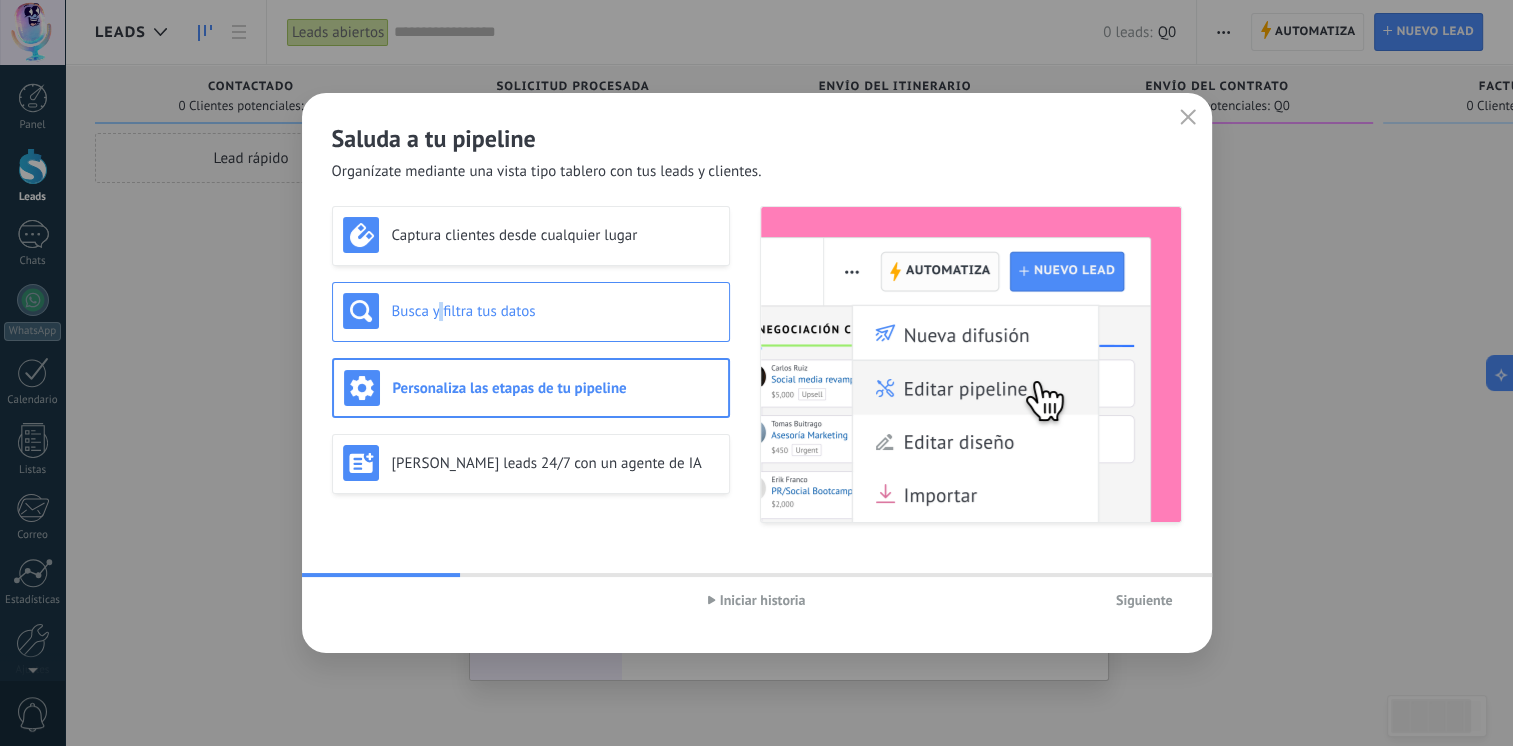 click on "Busca y filtra tus datos" at bounding box center [555, 311] 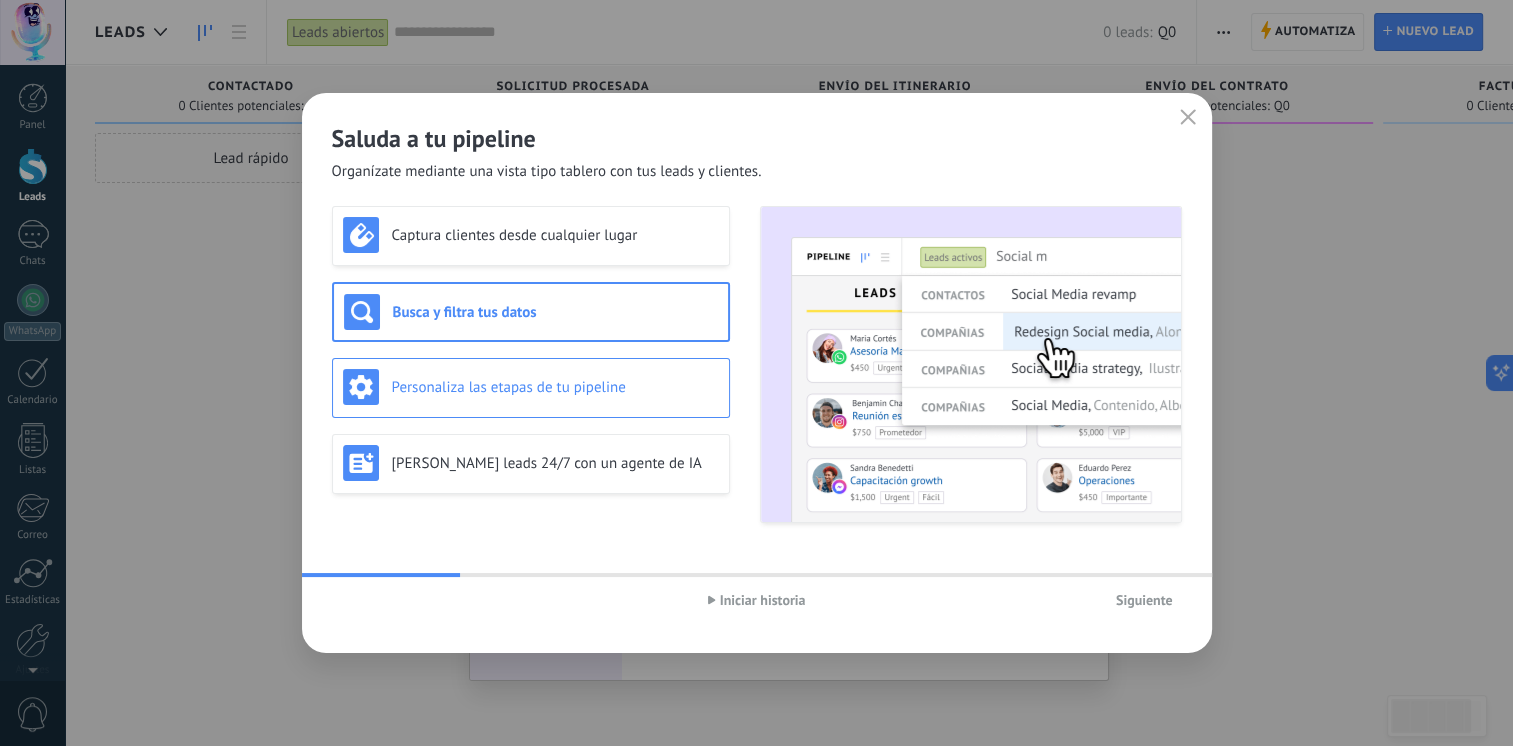 click on "Personaliza las etapas de tu pipeline" at bounding box center (531, 387) 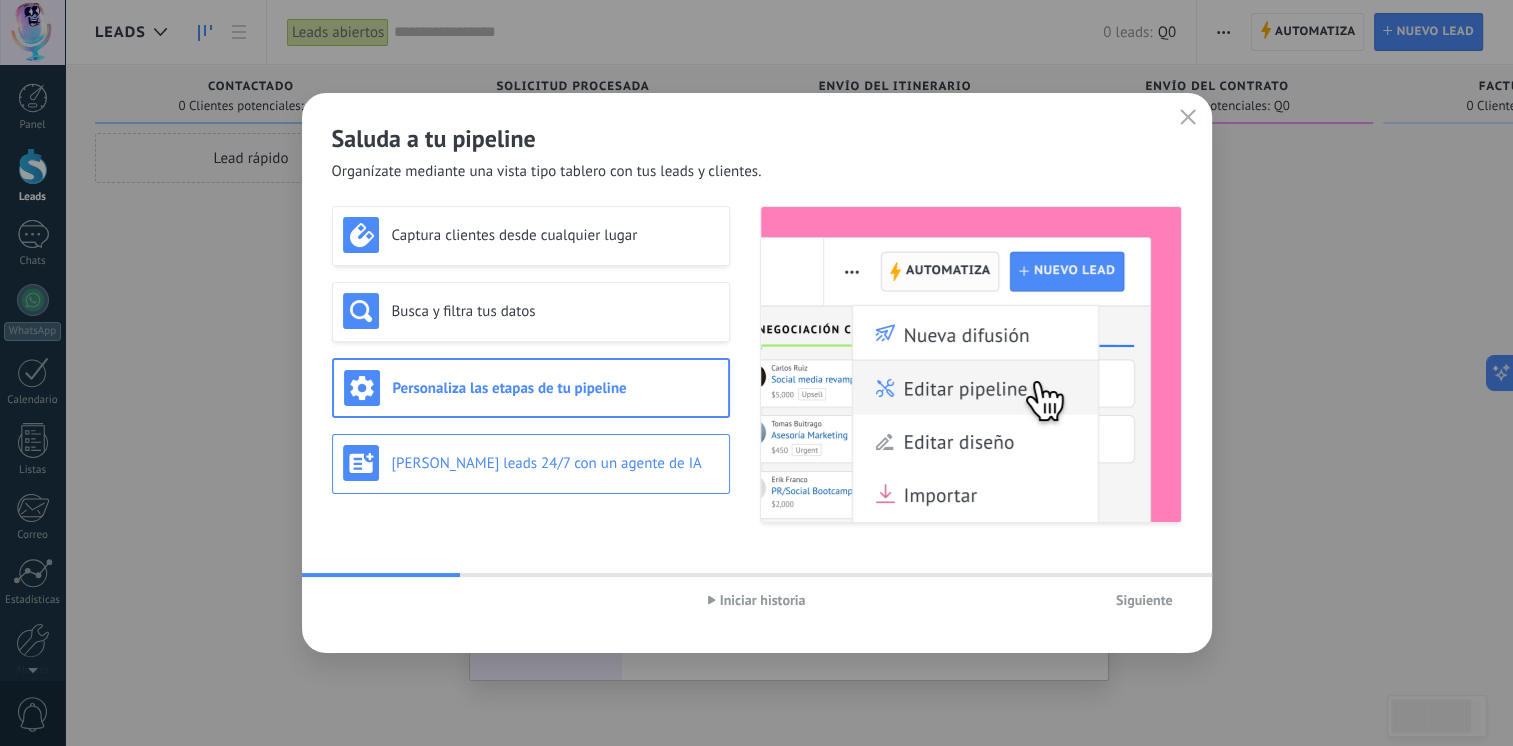 click on "[PERSON_NAME] leads 24/7 con un agente de IA" at bounding box center (555, 463) 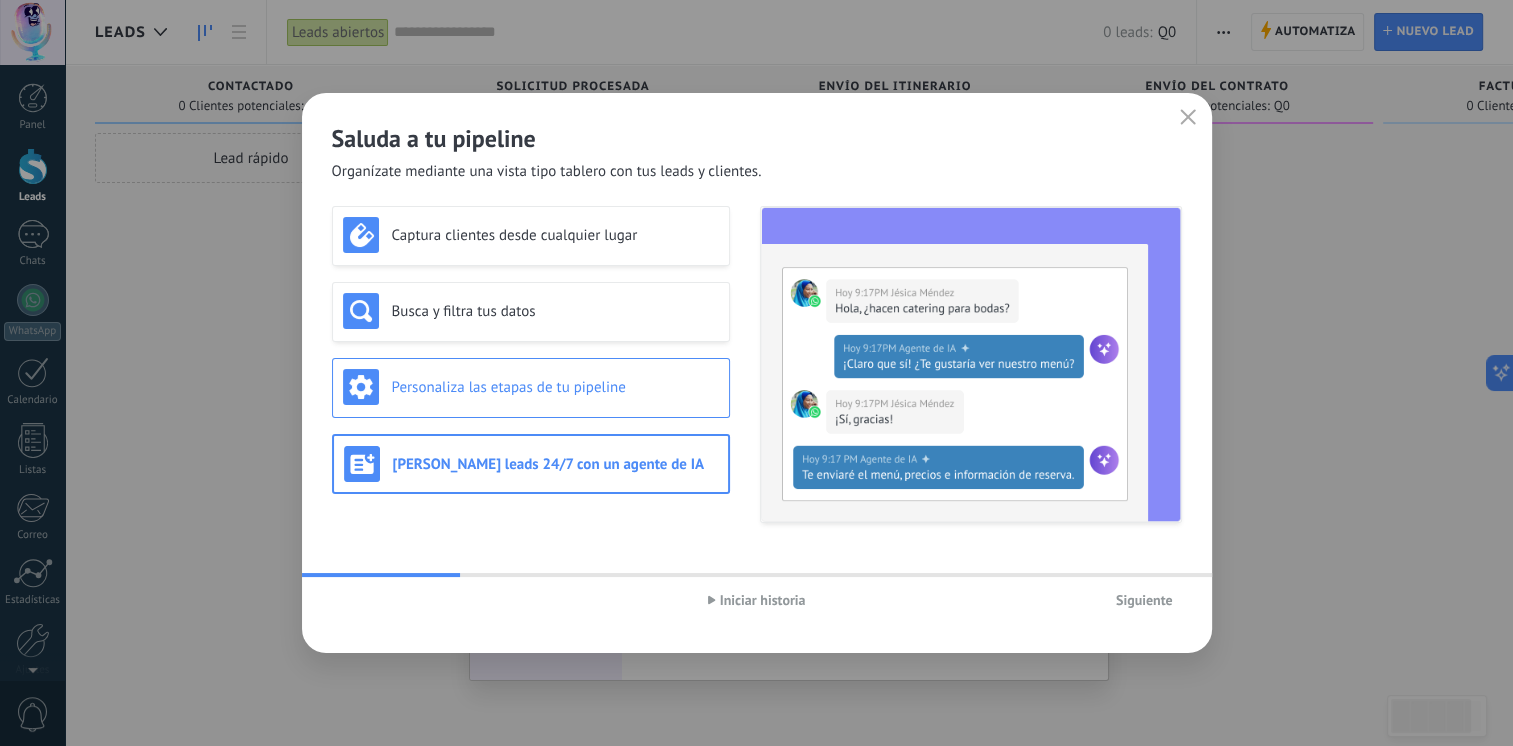click on "Personaliza las etapas de tu pipeline" at bounding box center [555, 387] 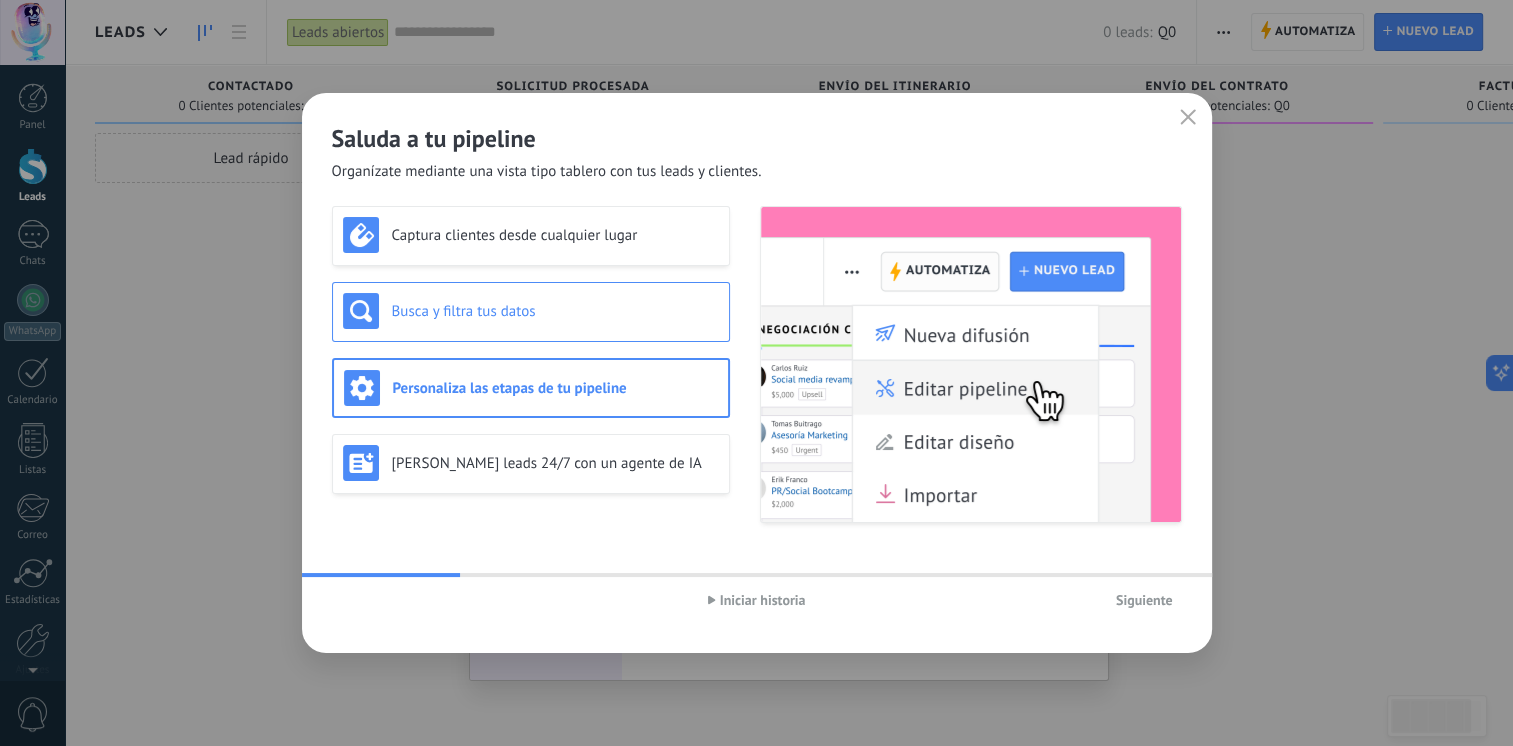 click on "Busca y filtra tus datos" at bounding box center (555, 311) 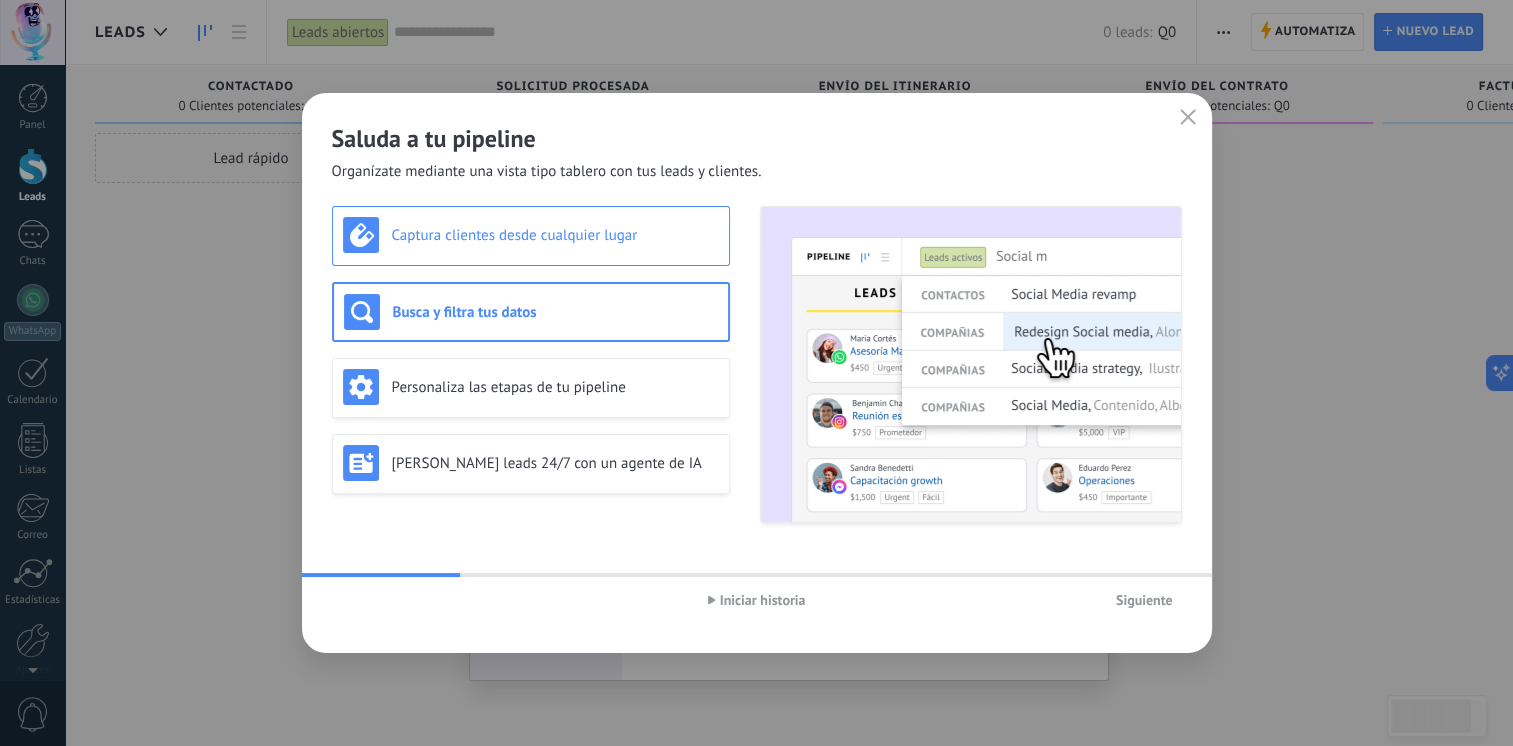 click on "Captura clientes desde cualquier lugar" at bounding box center [555, 235] 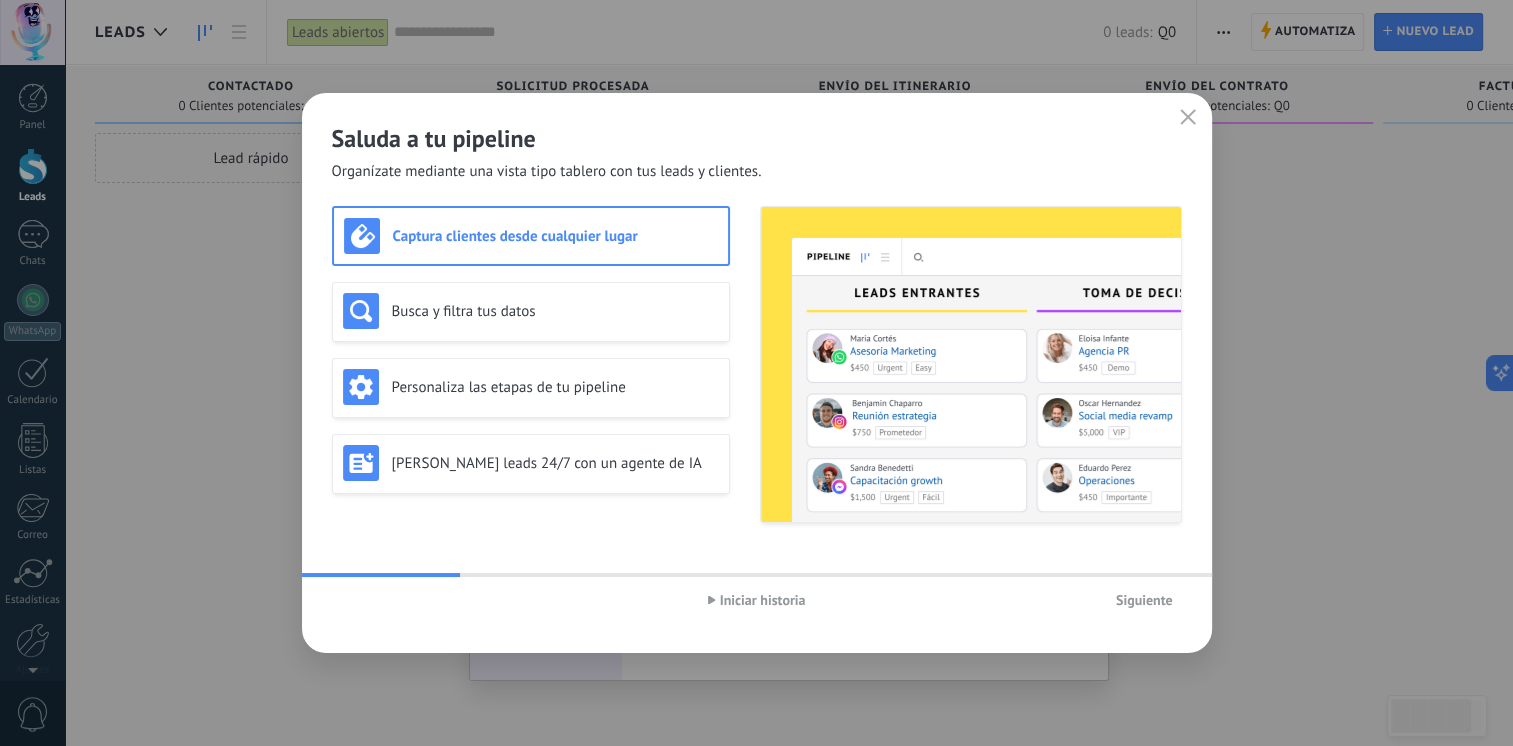 click on "Siguiente" at bounding box center [1144, 600] 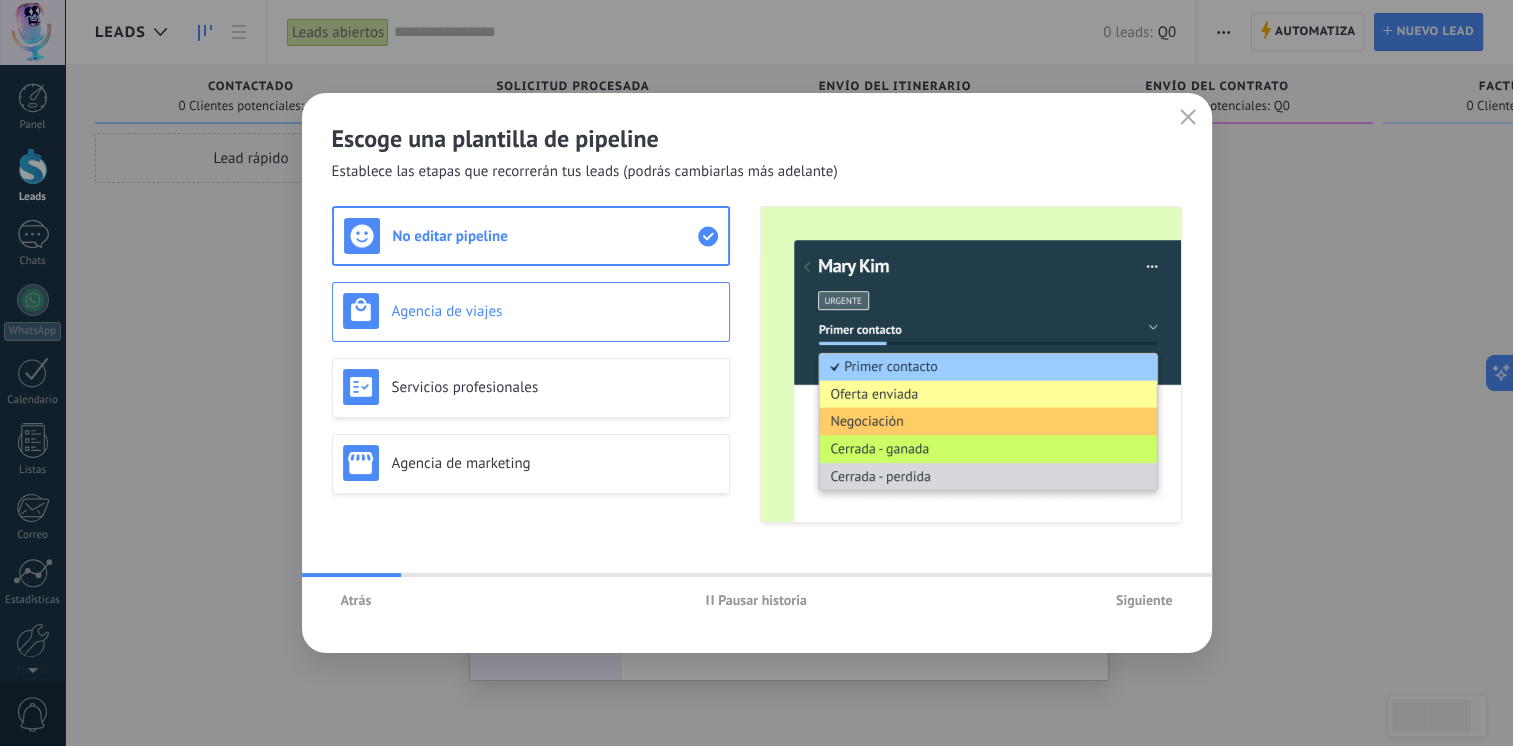 click on "Agencia de viajes" at bounding box center (531, 311) 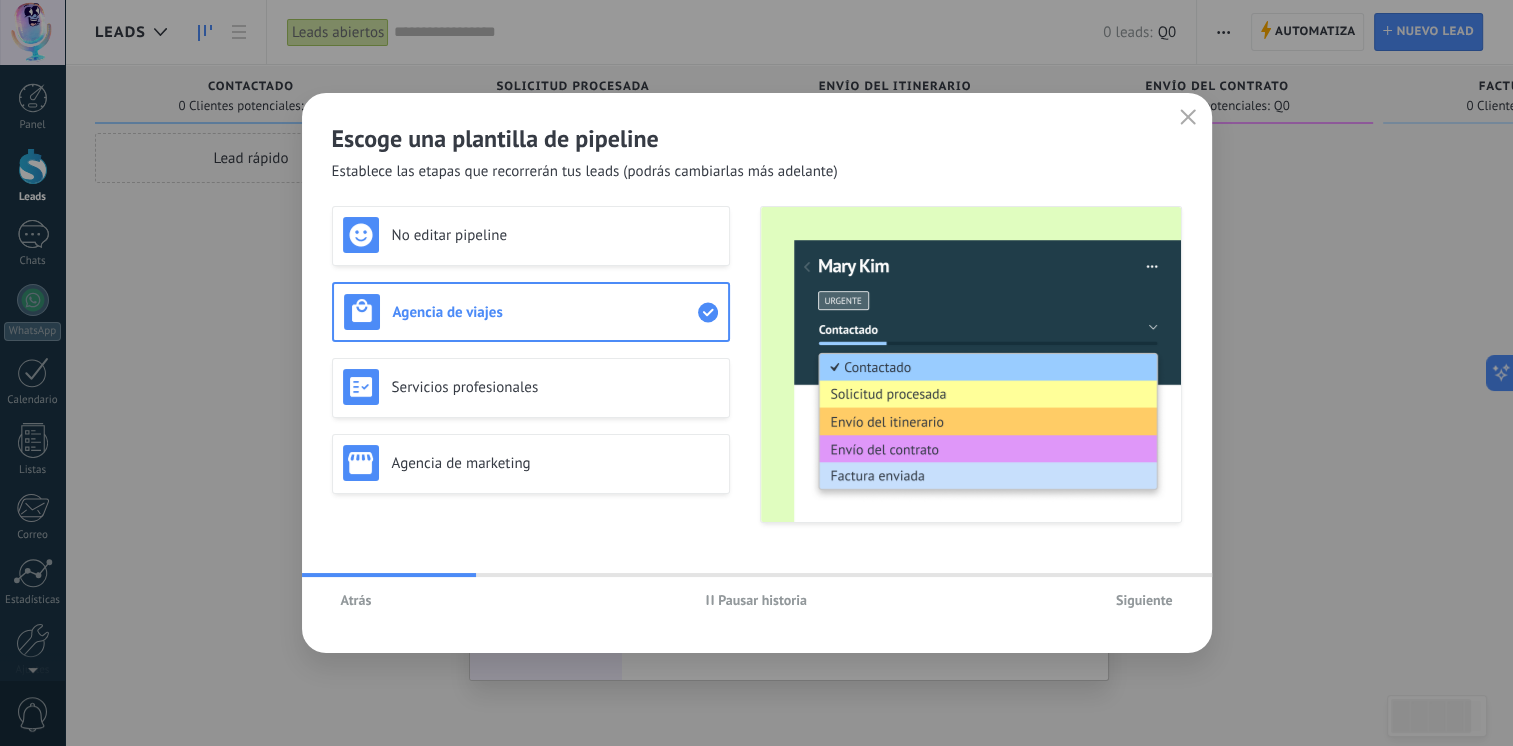 click on "Siguiente" at bounding box center (1144, 600) 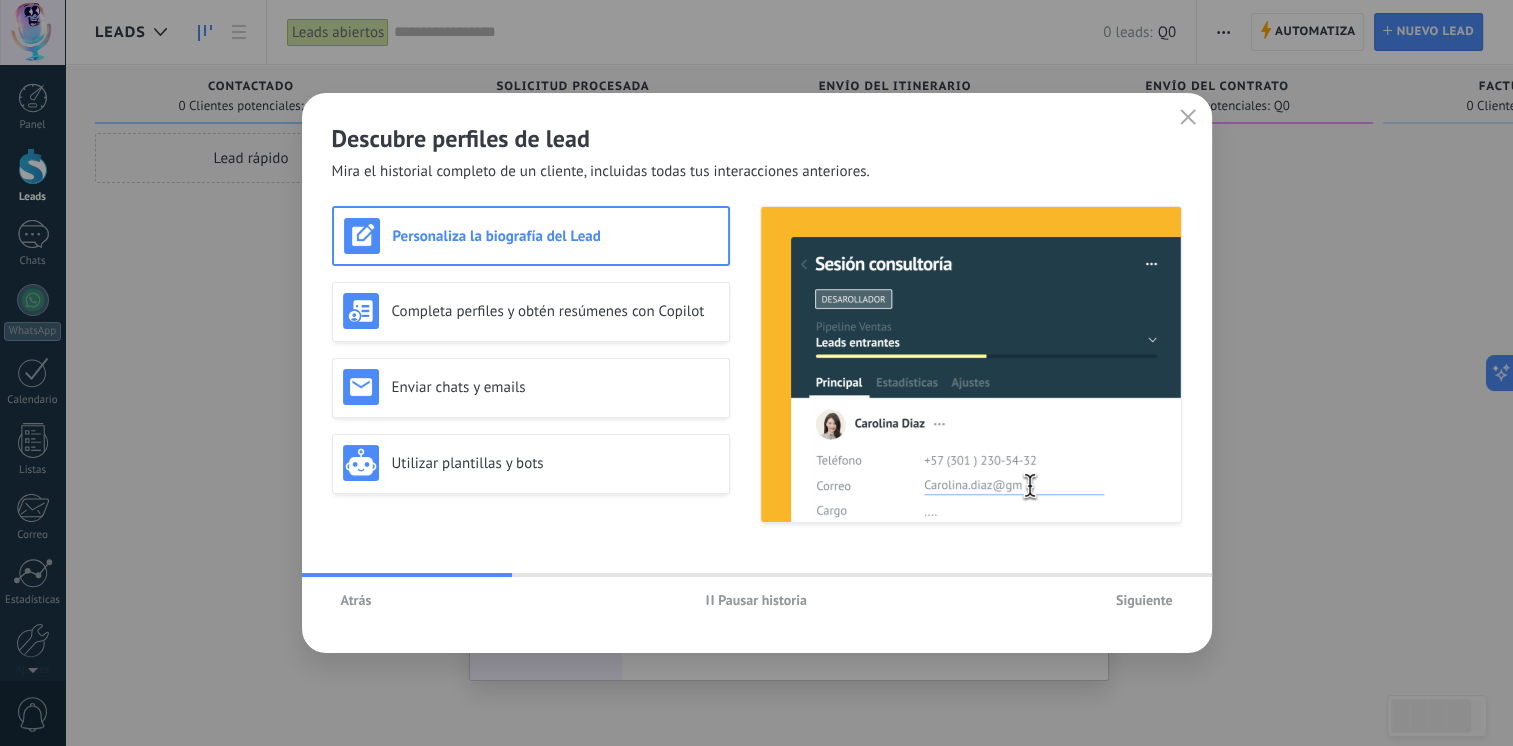 click on "Pausar historia" at bounding box center (762, 600) 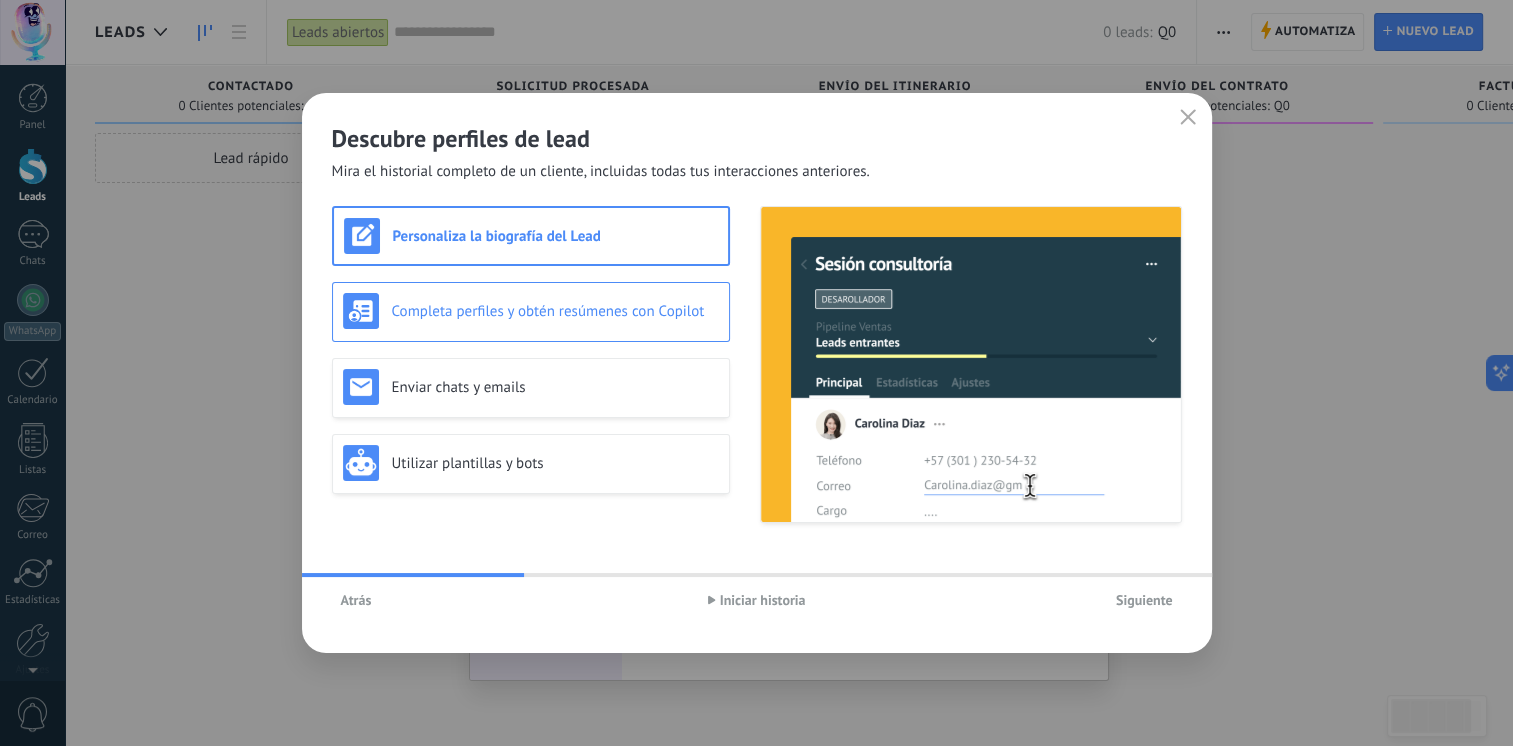 click on "Completa perfiles y obtén resúmenes con Copilot" at bounding box center [531, 311] 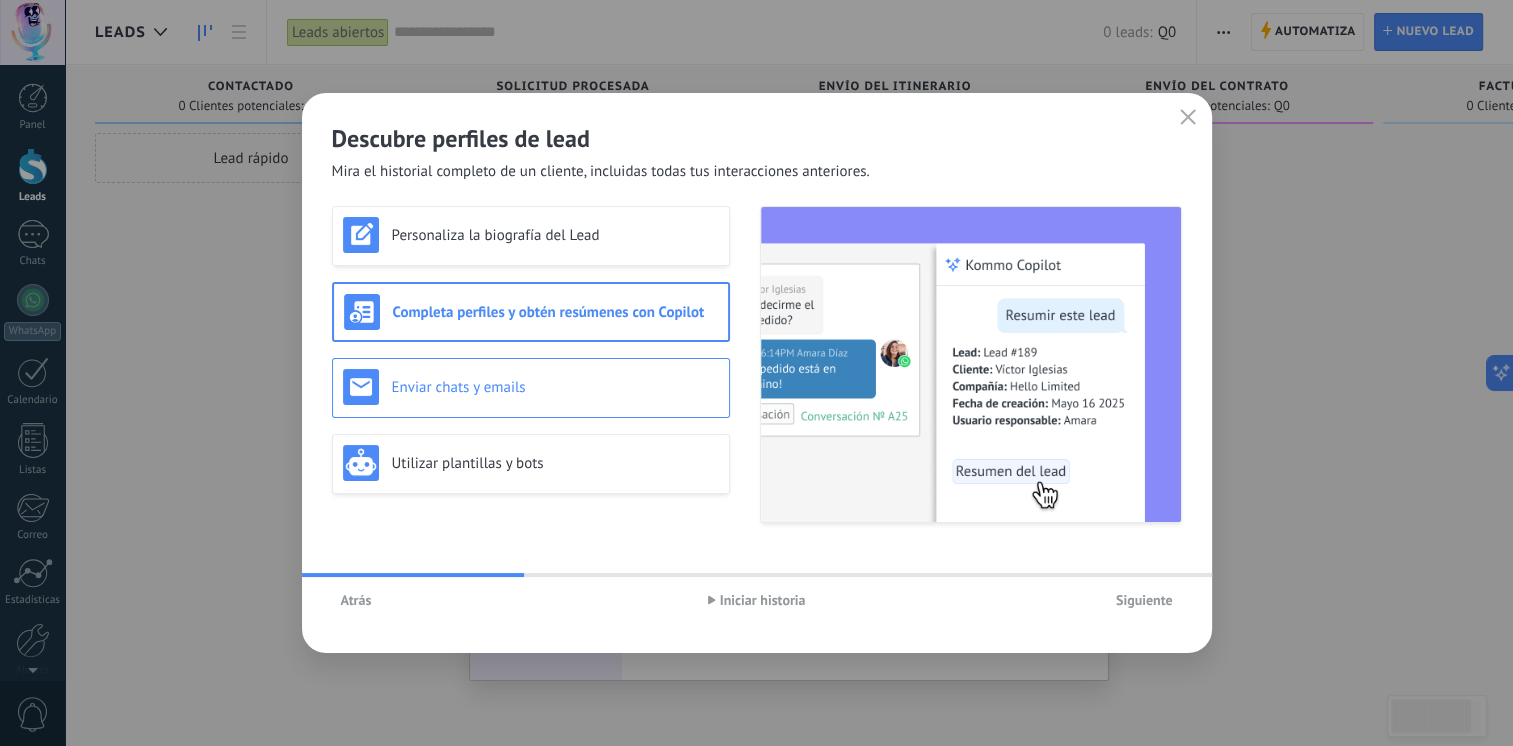 click on "Enviar chats y emails" at bounding box center (531, 387) 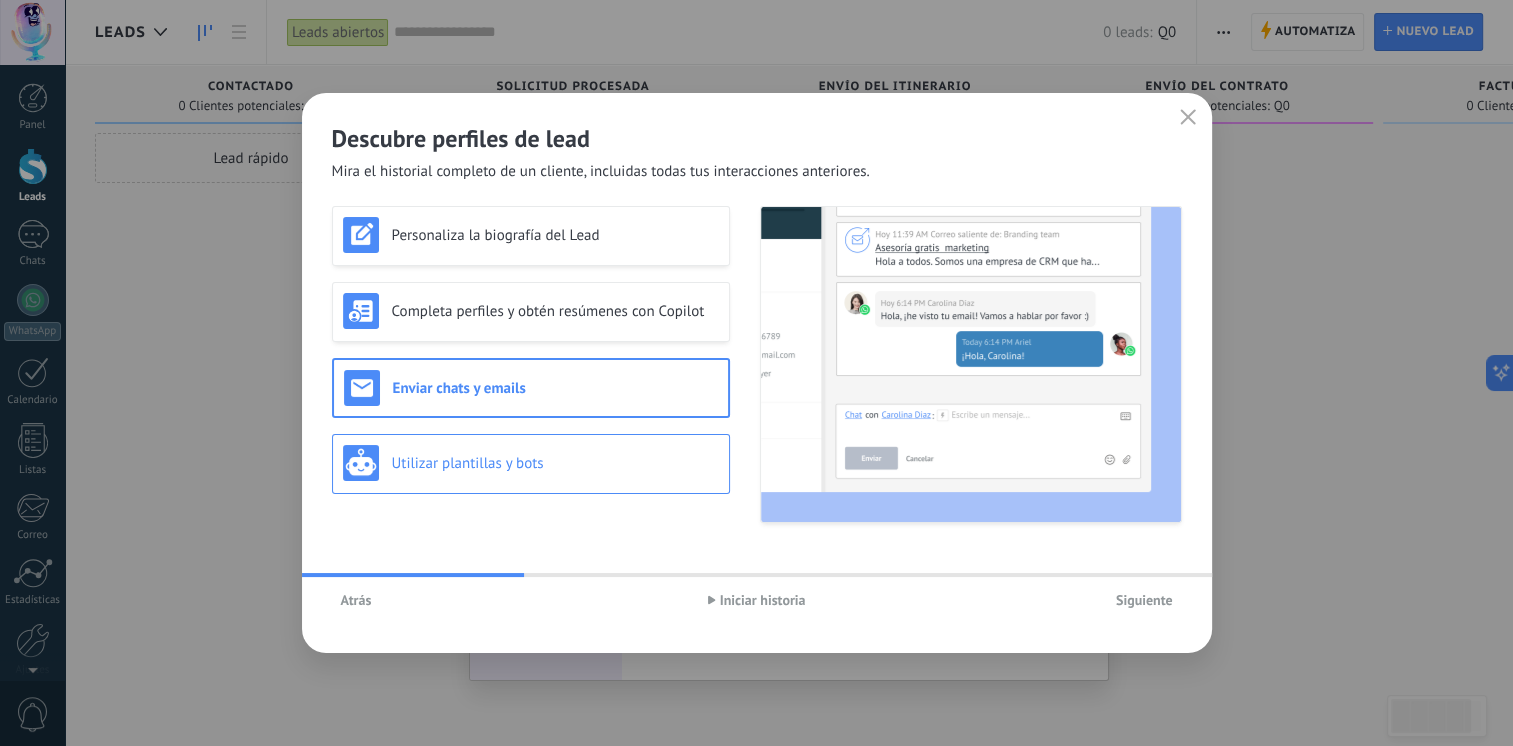 click on "Utilizar plantillas y bots" at bounding box center [555, 463] 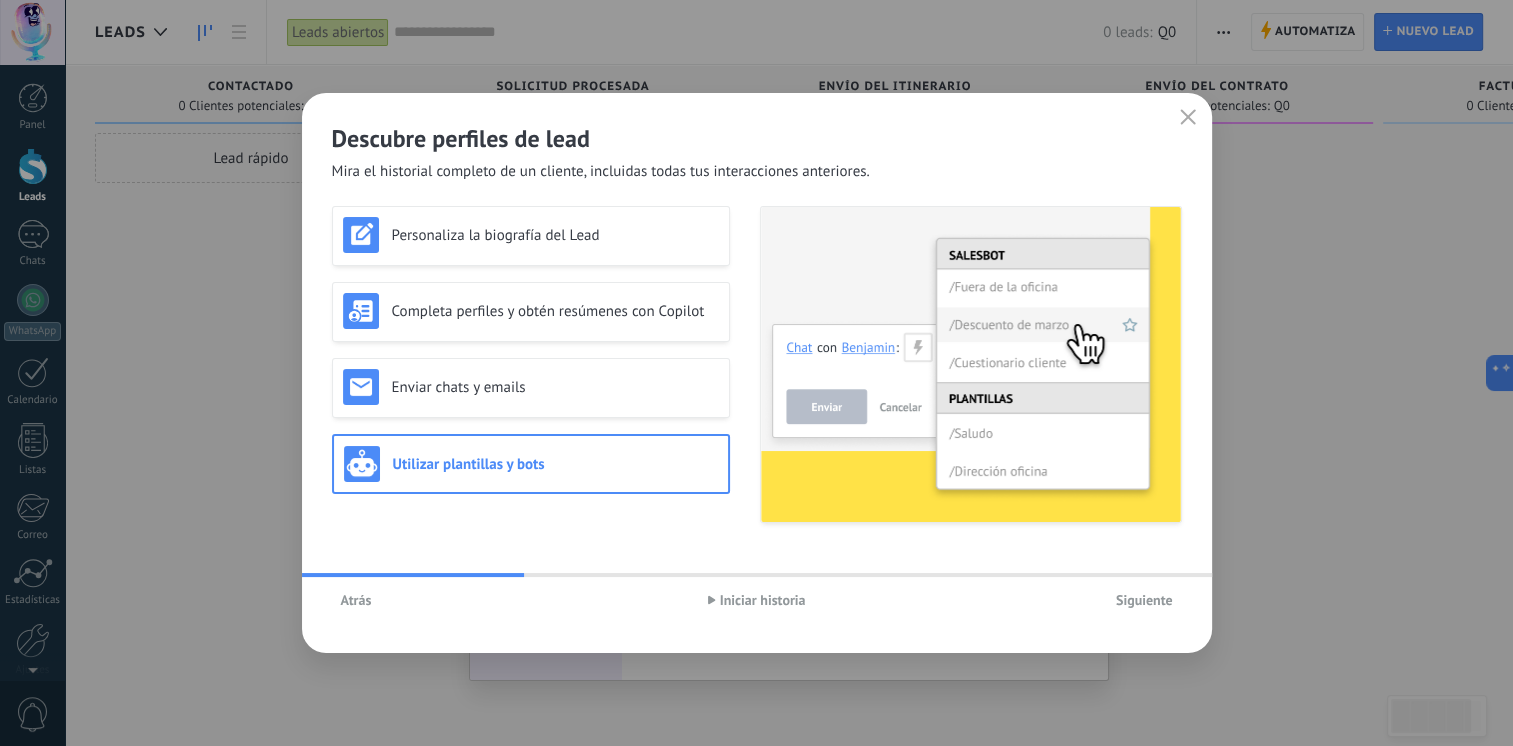 click on "Siguiente" at bounding box center (1144, 600) 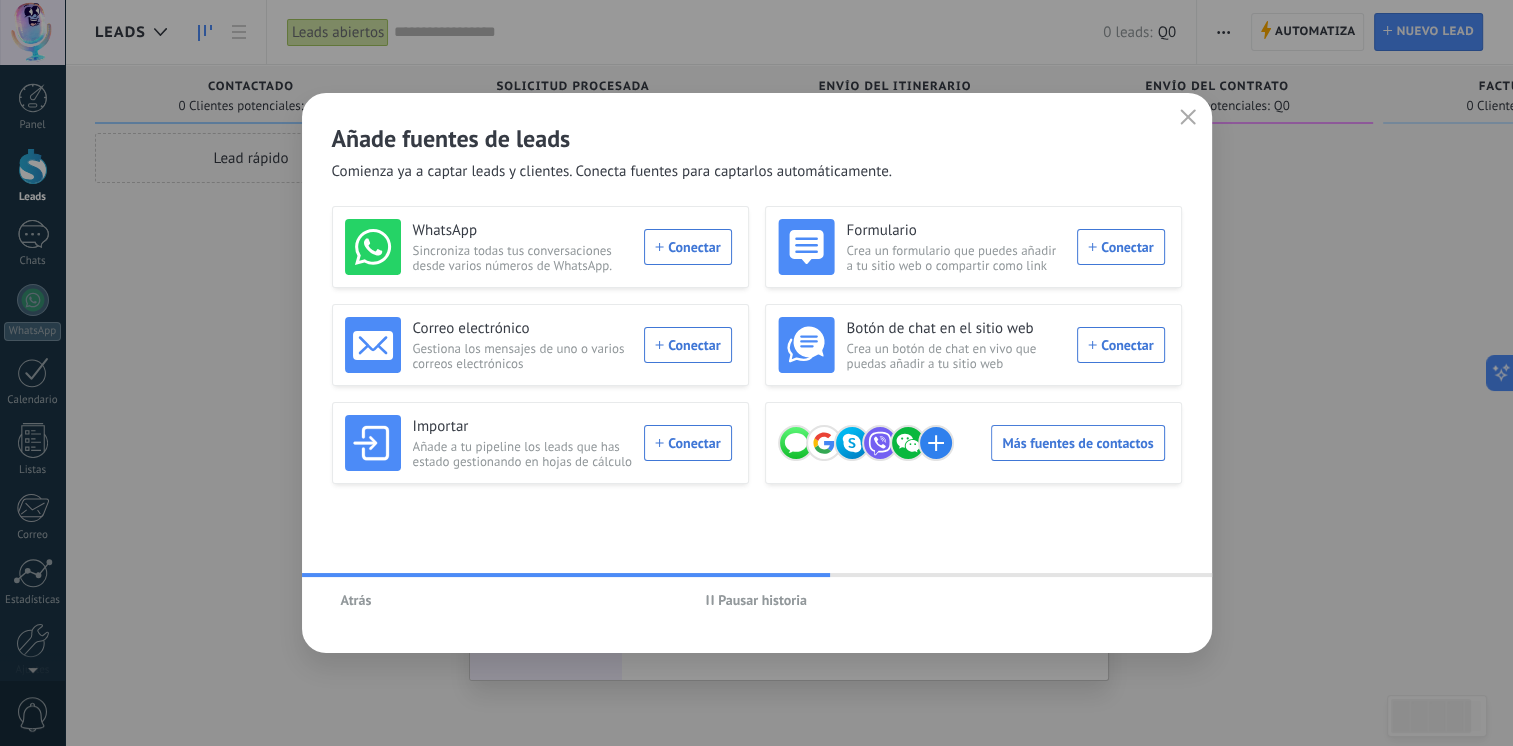 click on "Pausar historia" at bounding box center (762, 600) 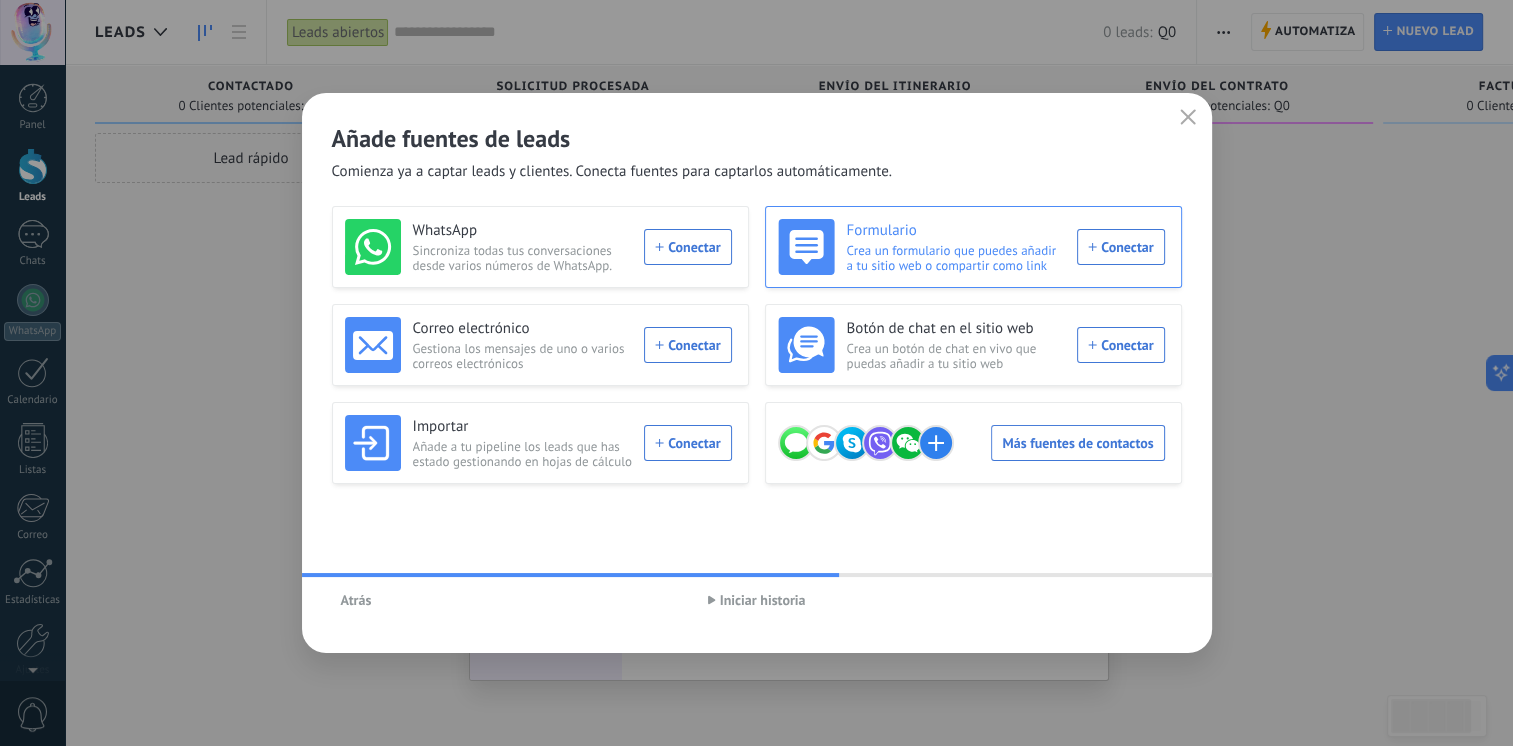 click on "Formulario Crea un formulario que puedes añadir a tu sitio web o compartir como link Conectar" at bounding box center [971, 247] 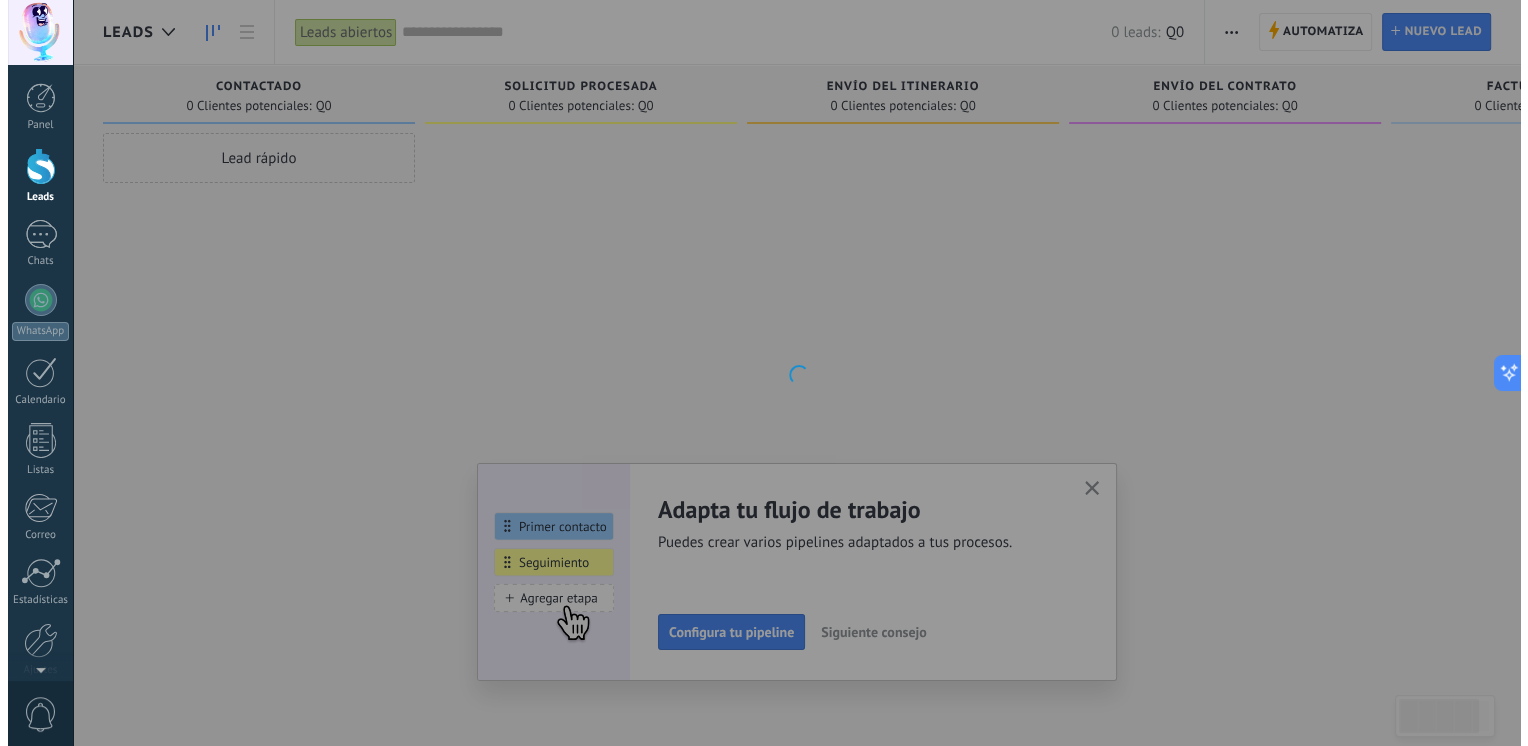 scroll, scrollTop: 84, scrollLeft: 0, axis: vertical 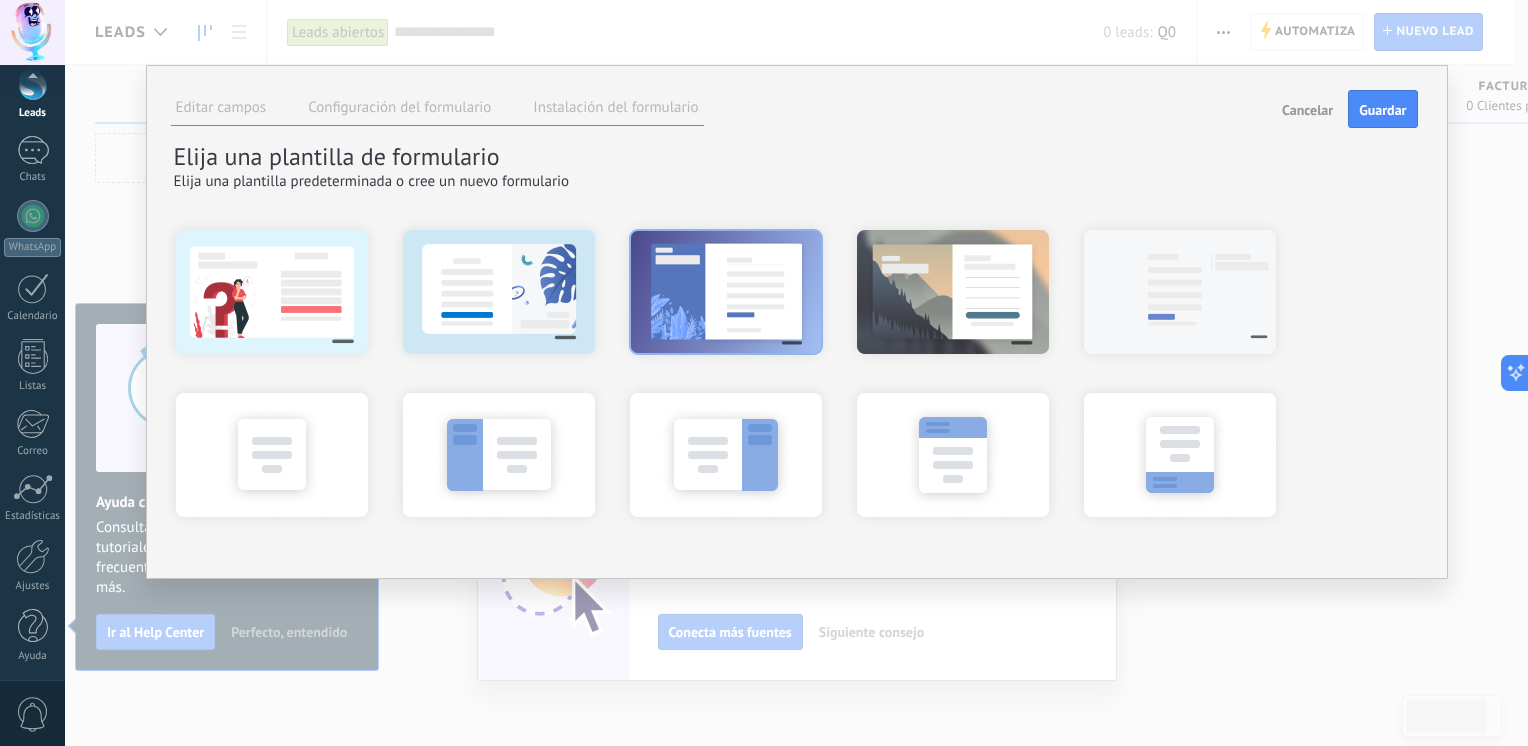 click at bounding box center (726, 291) 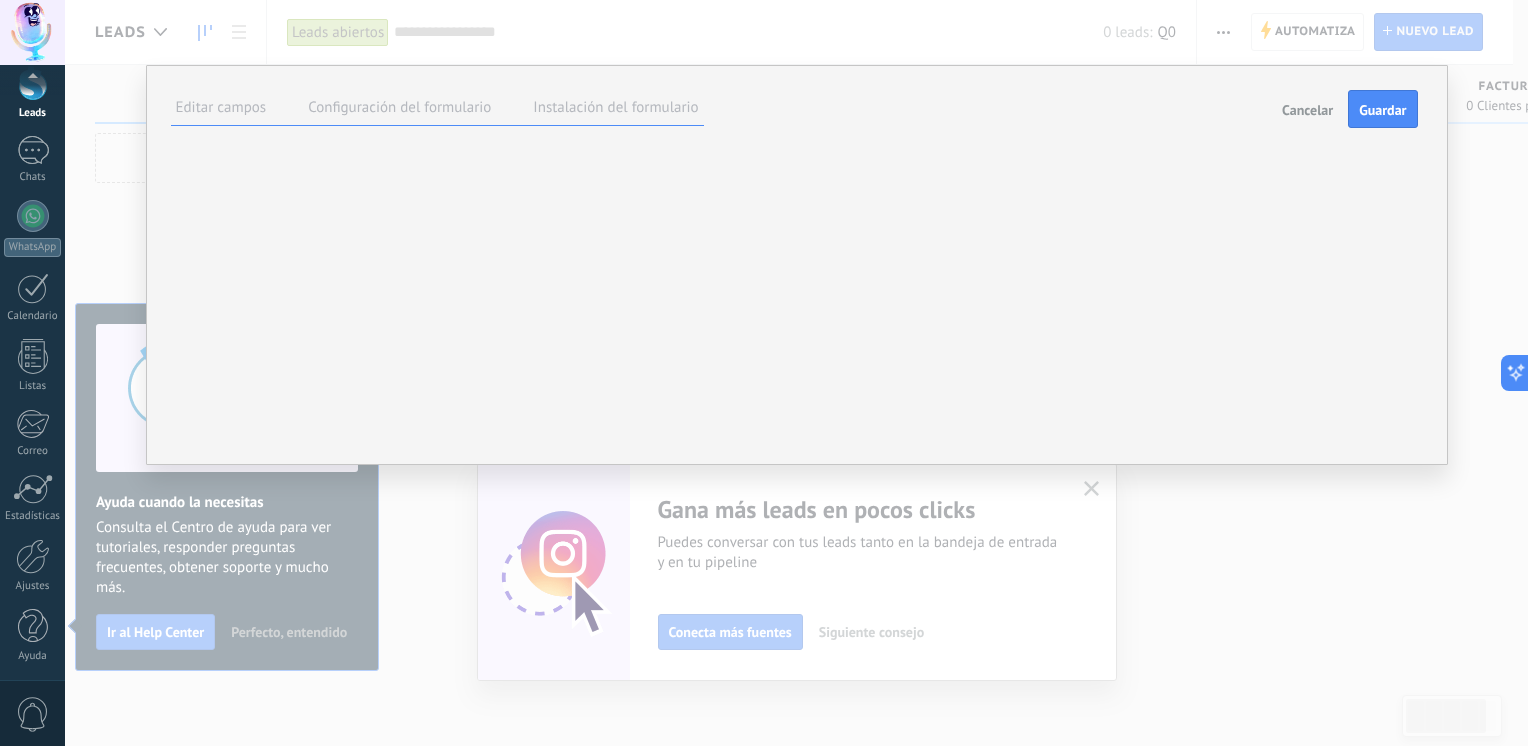 scroll, scrollTop: 19, scrollLeft: 0, axis: vertical 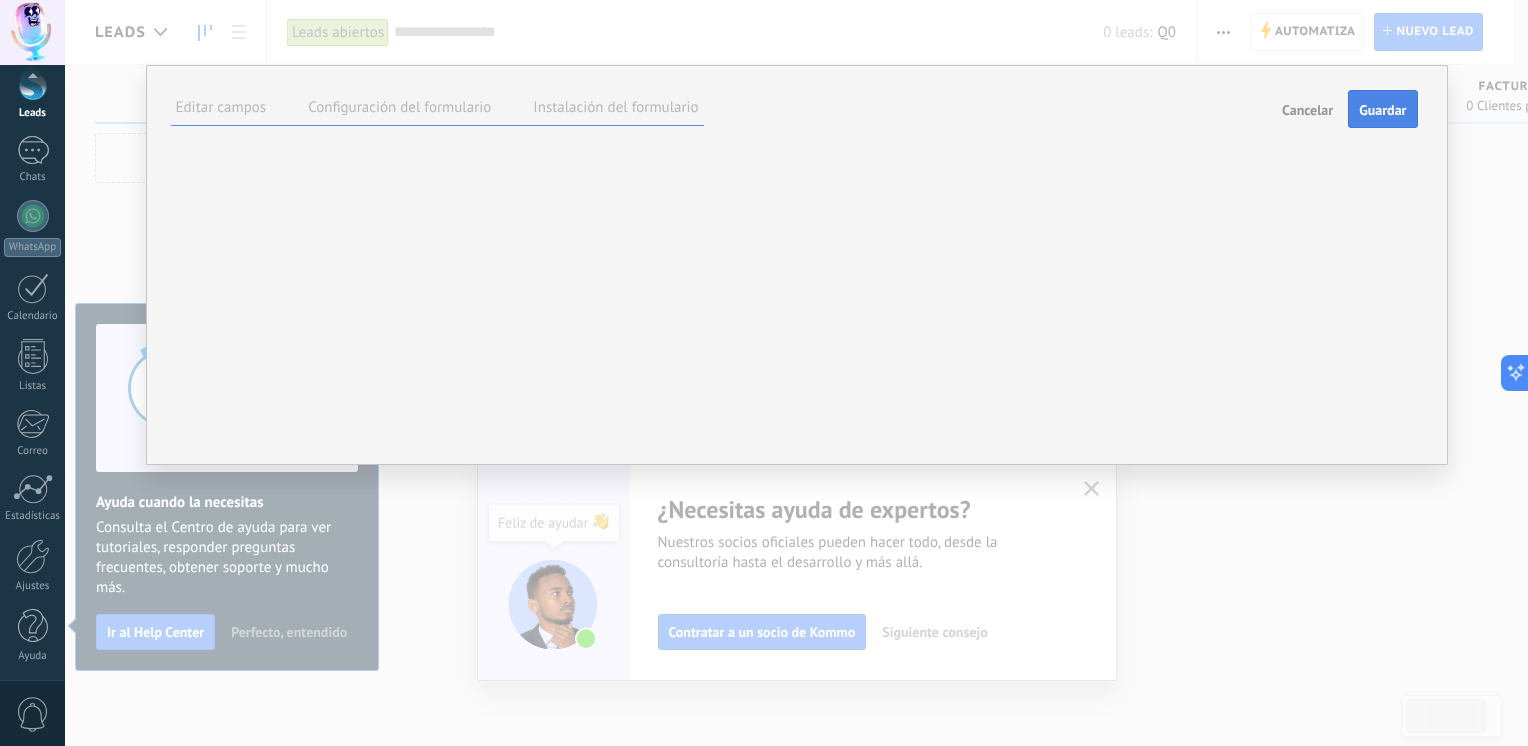 click on "Guardar" at bounding box center [1382, 110] 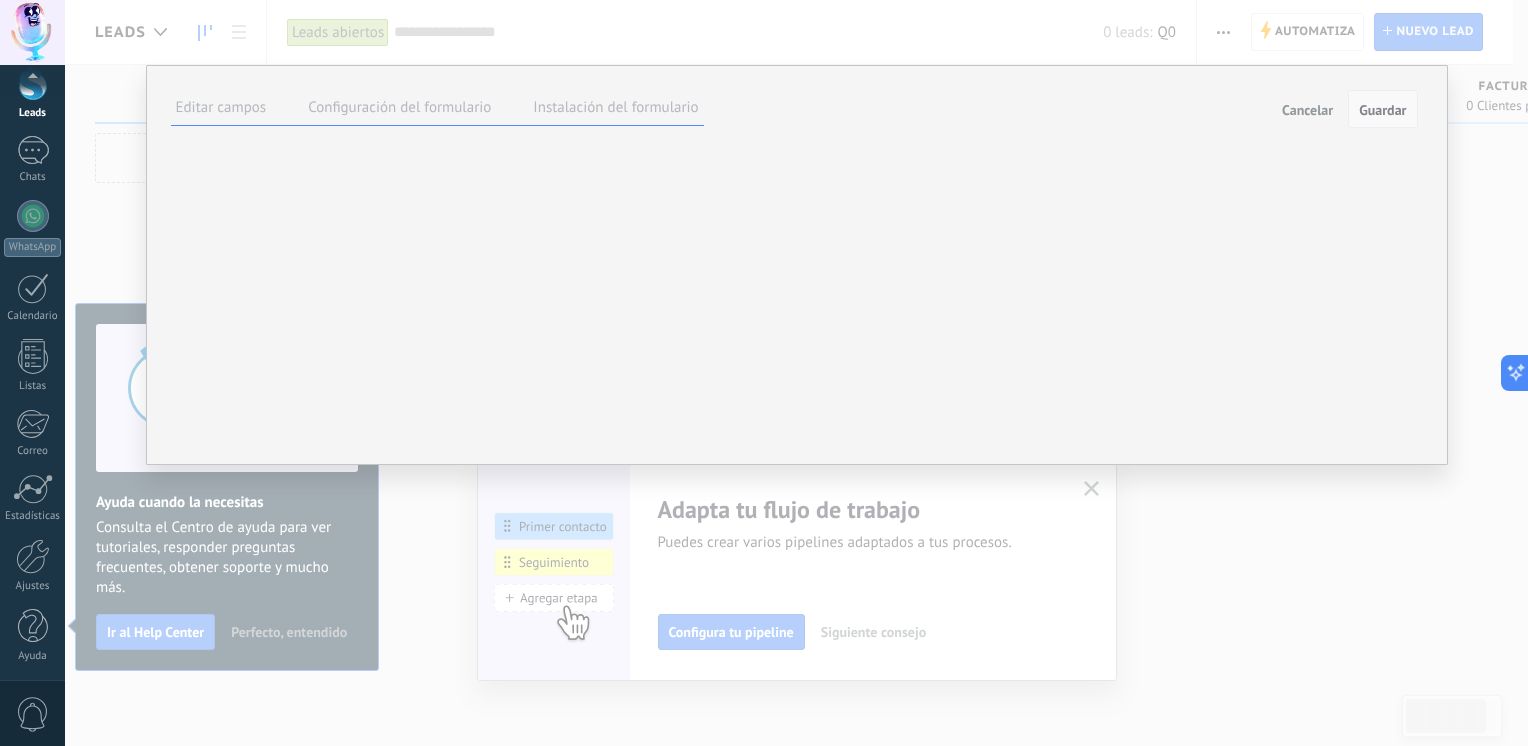click on "**********" at bounding box center (811, 265) 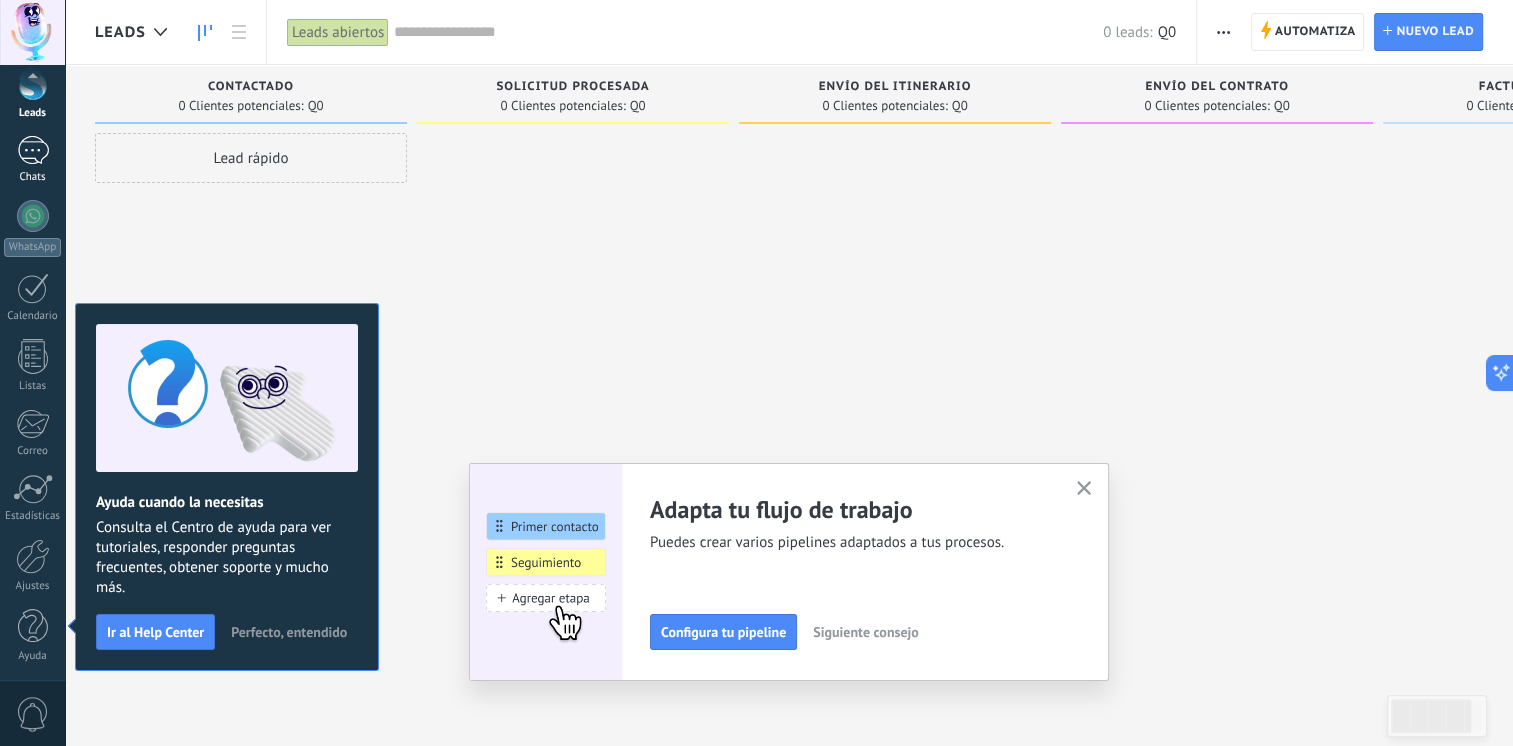 drag, startPoint x: 32, startPoint y: 159, endPoint x: 31, endPoint y: 180, distance: 21.023796 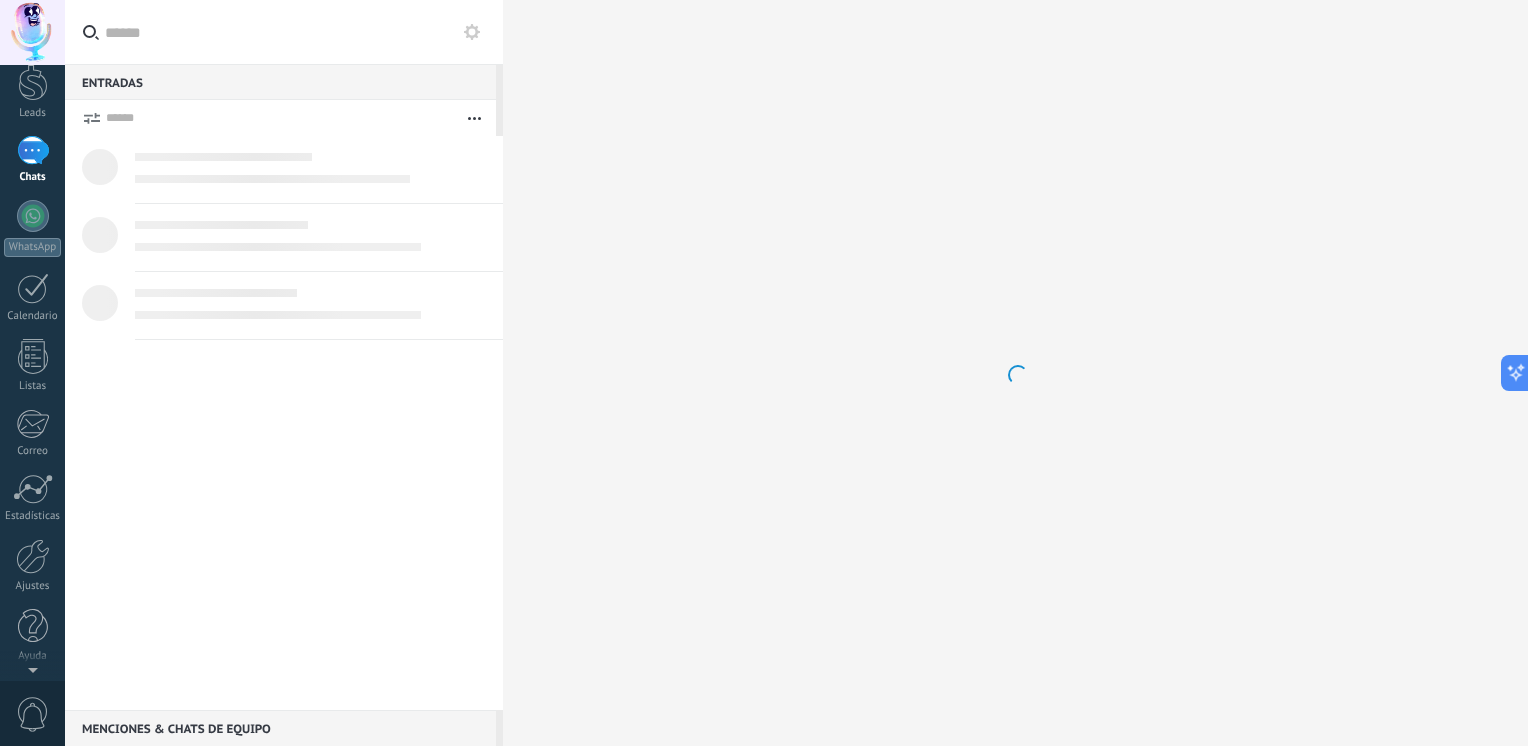 scroll, scrollTop: 0, scrollLeft: 0, axis: both 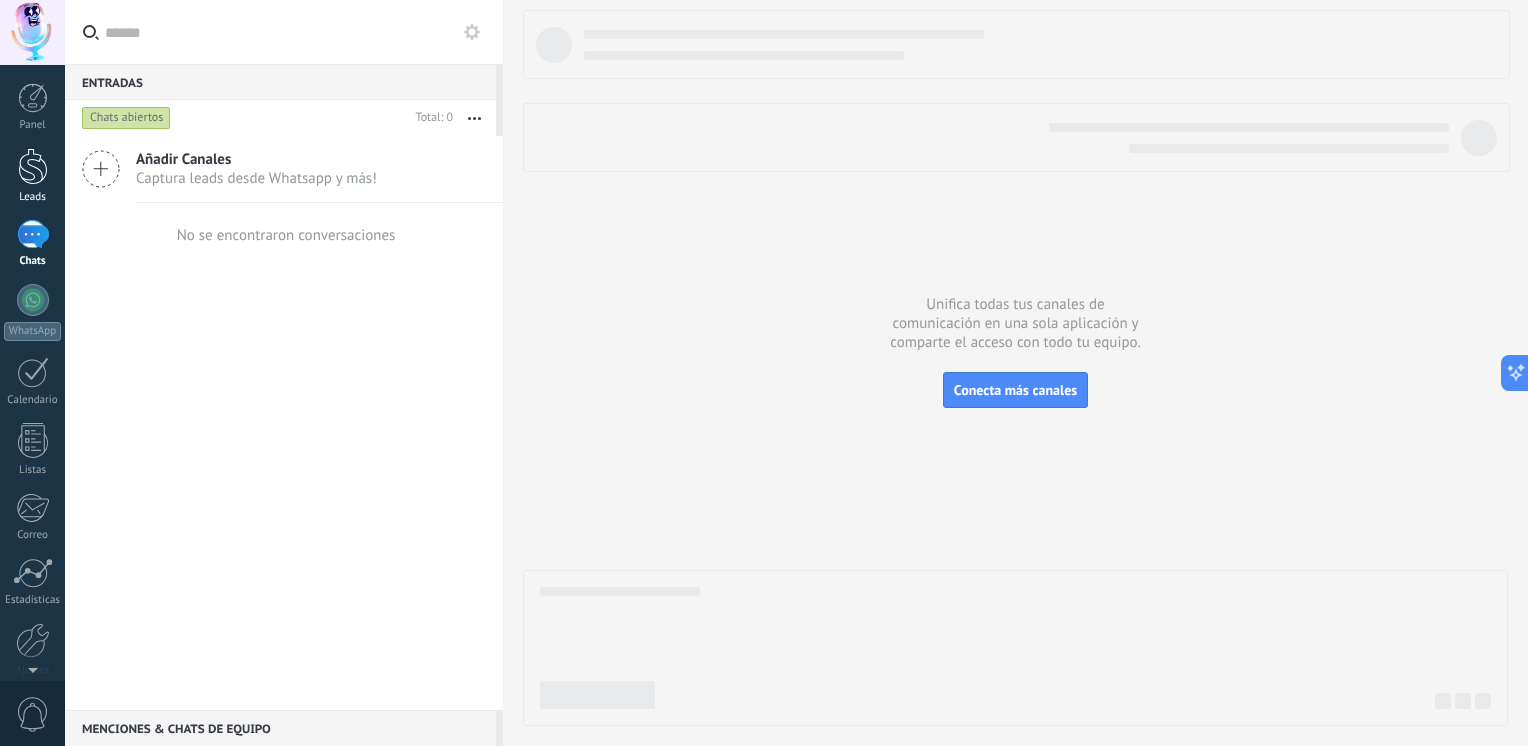 click at bounding box center [33, 166] 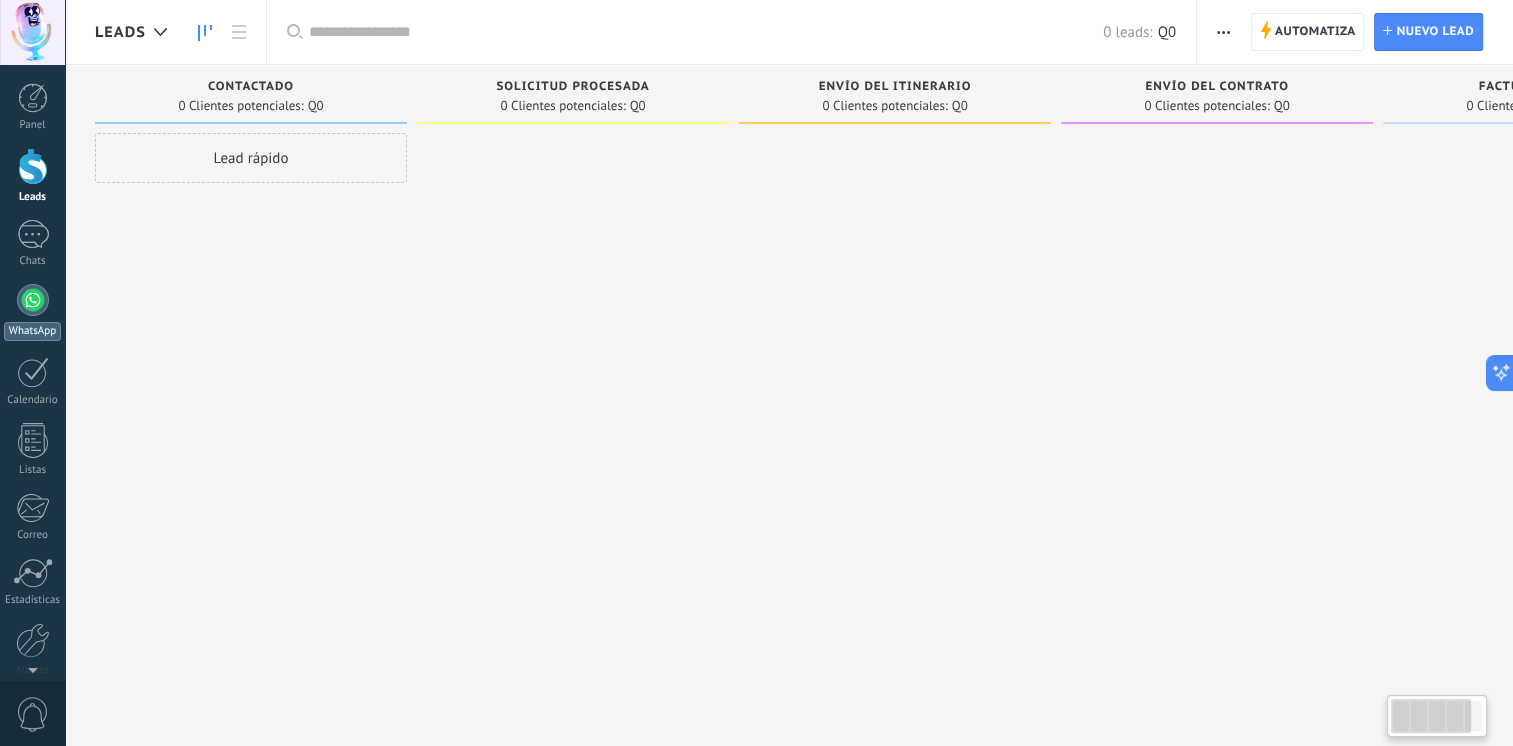 click at bounding box center (33, 300) 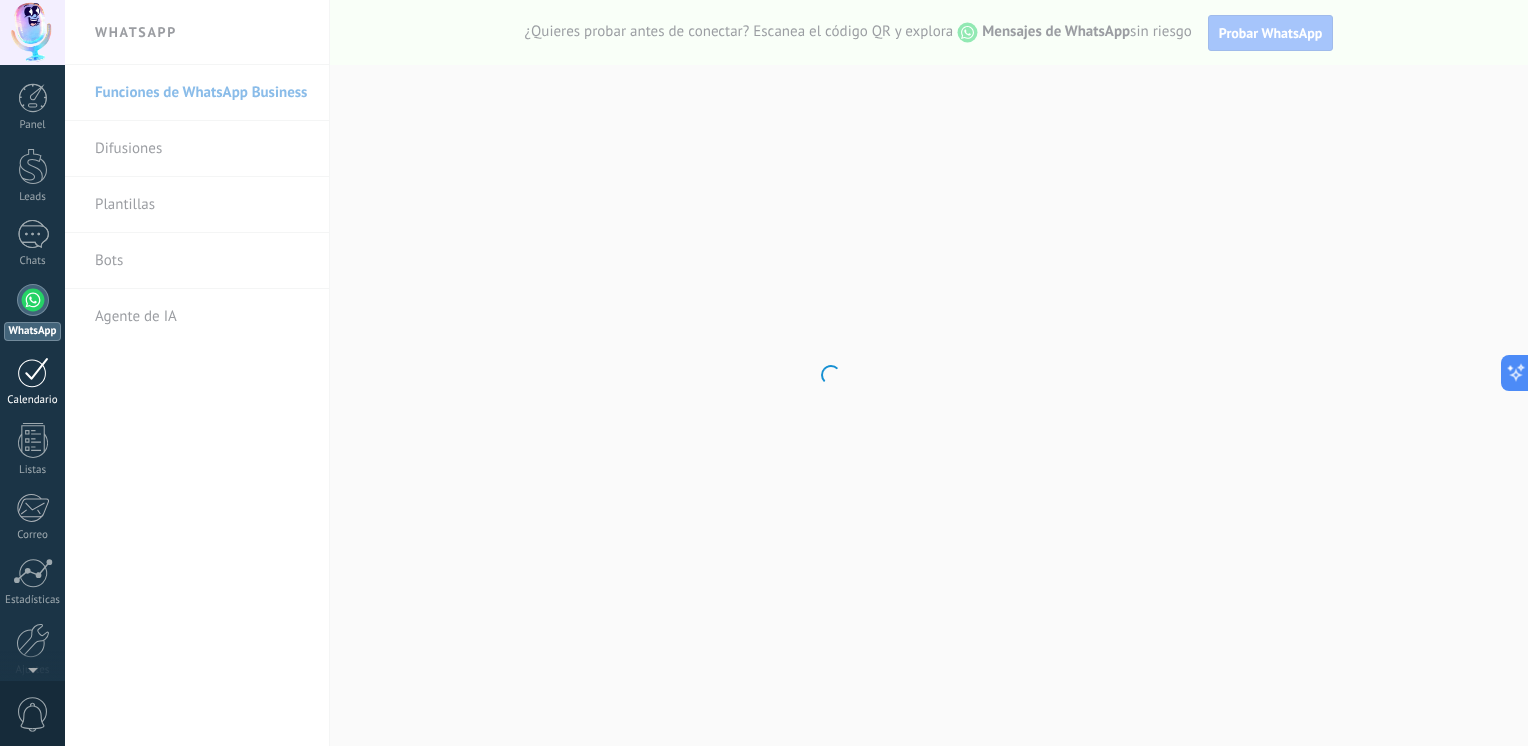 click at bounding box center [33, 372] 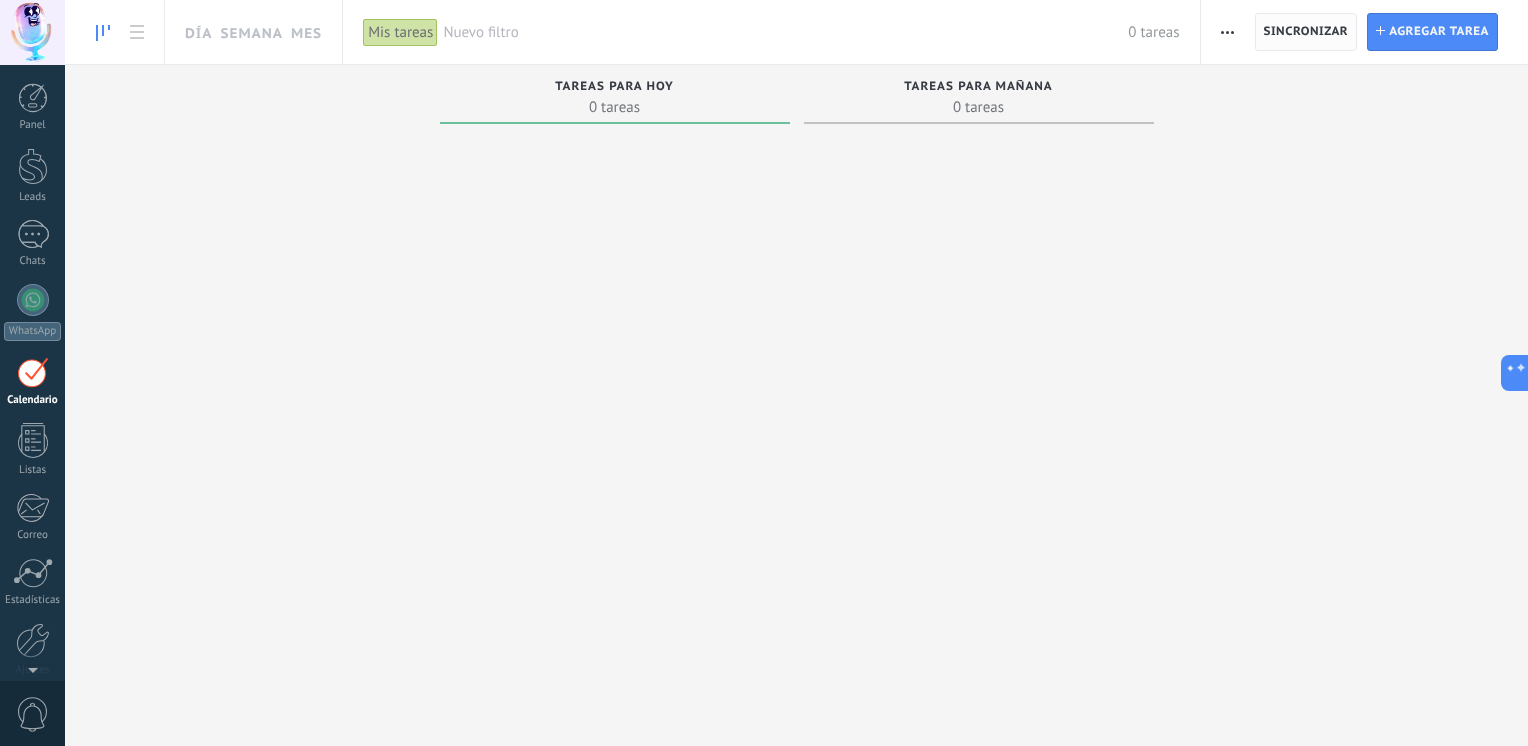 click on "Sincronizar" at bounding box center (1306, 32) 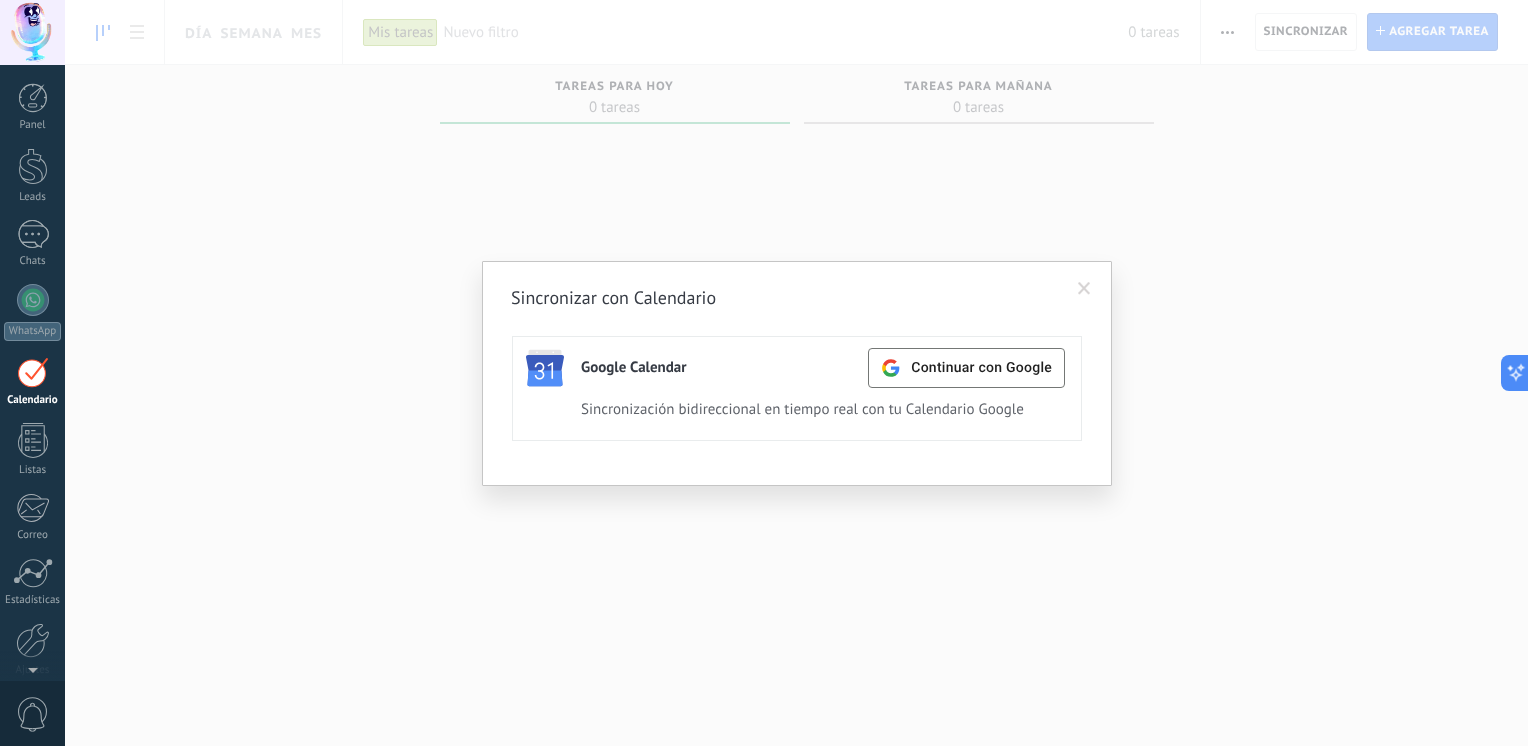 click at bounding box center (1084, 289) 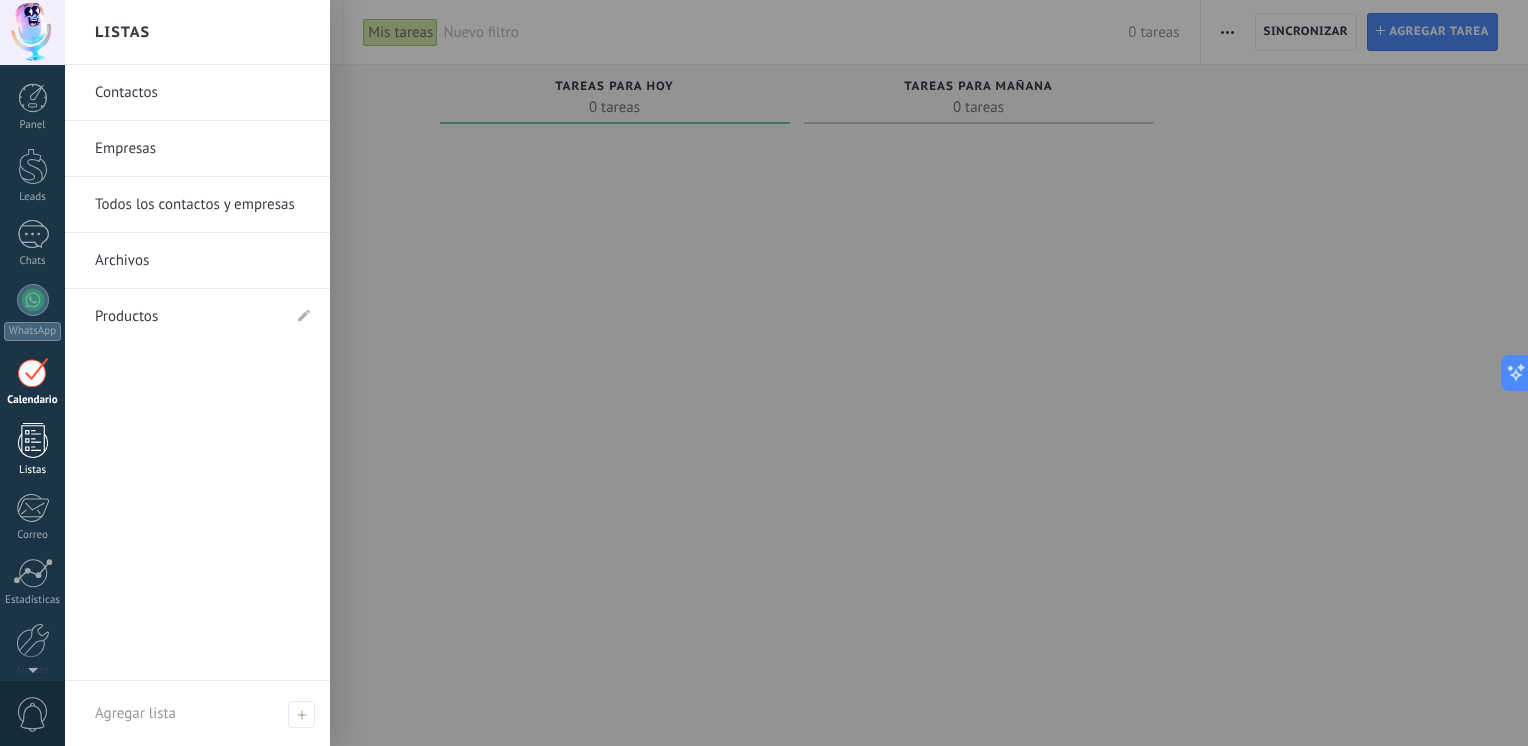 click at bounding box center (33, 440) 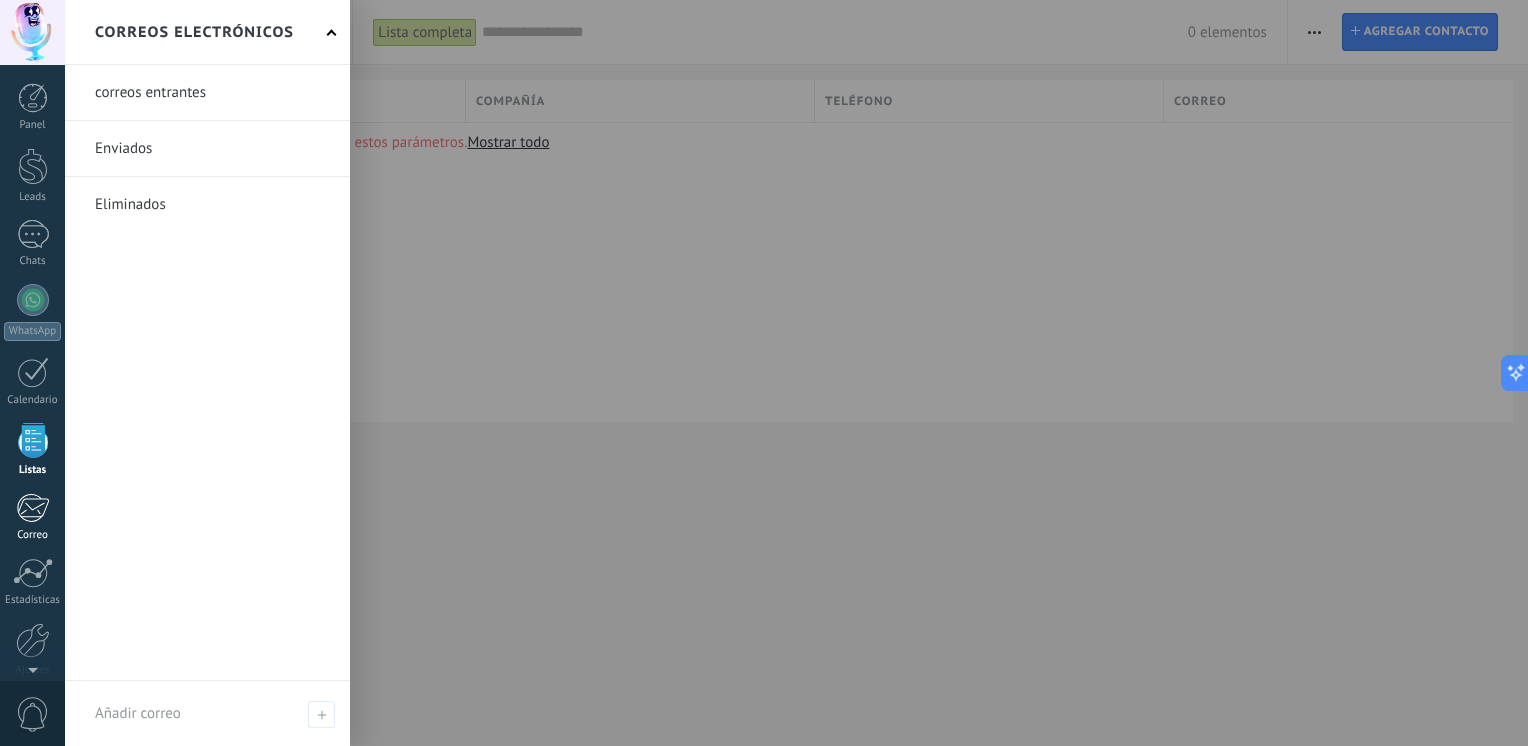 click at bounding box center (32, 508) 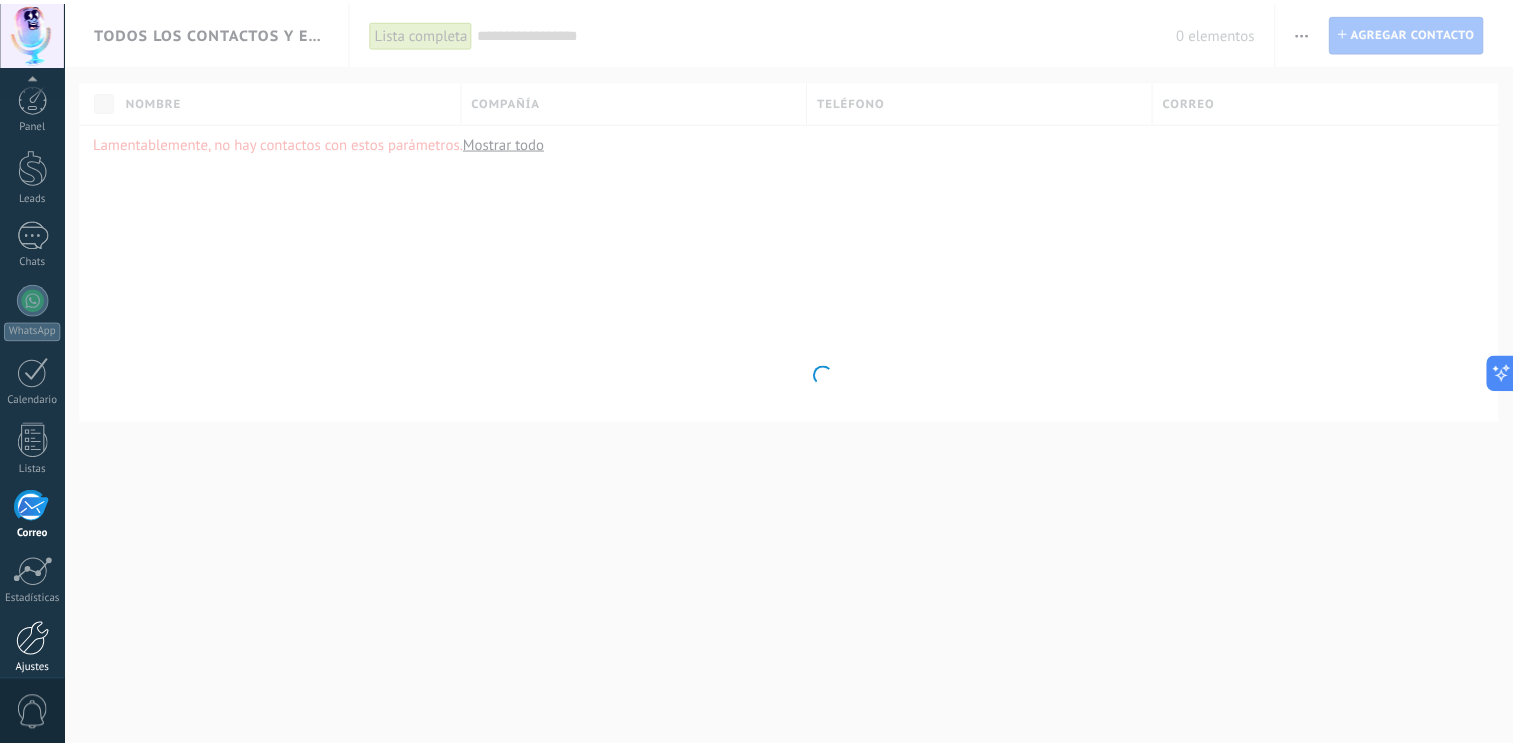 scroll, scrollTop: 84, scrollLeft: 0, axis: vertical 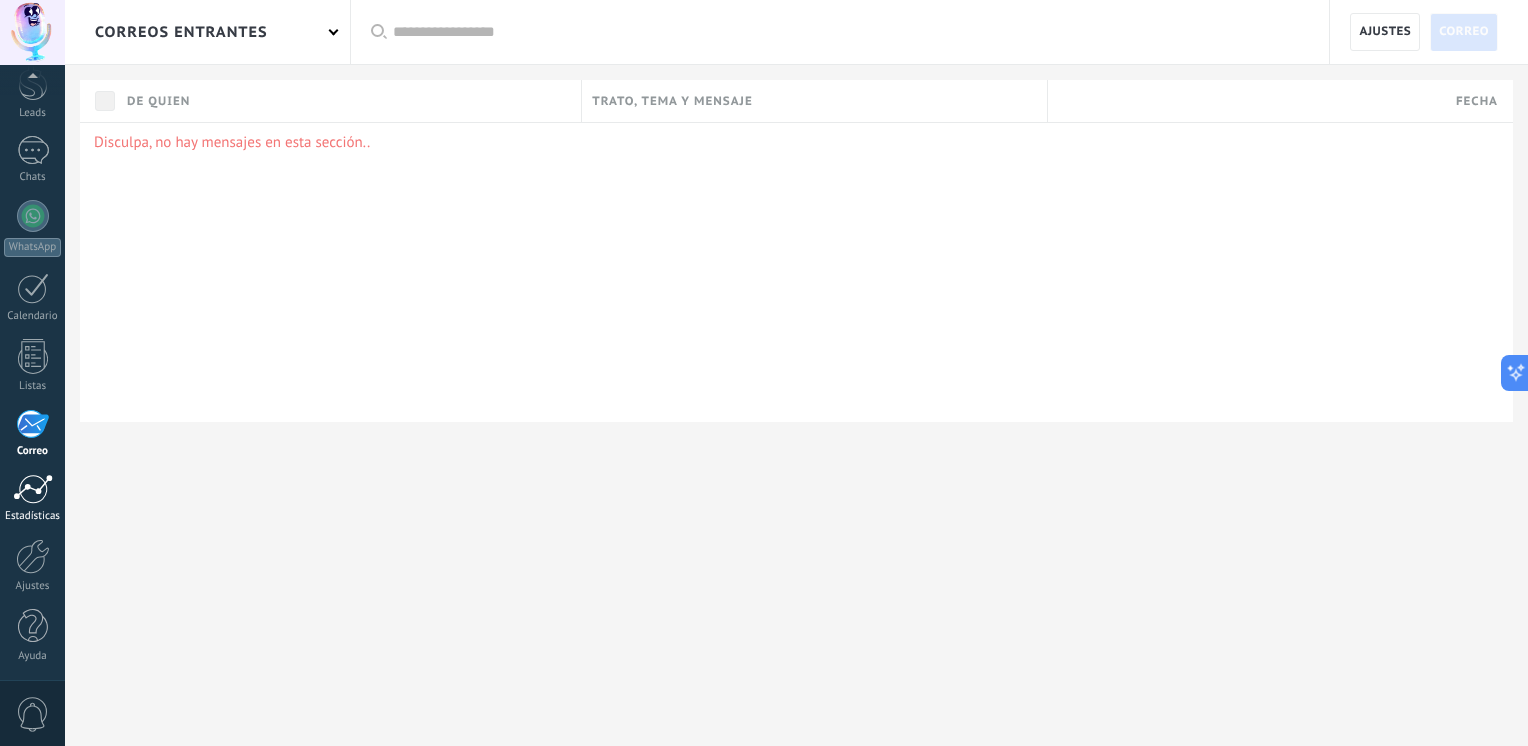 click at bounding box center [33, 489] 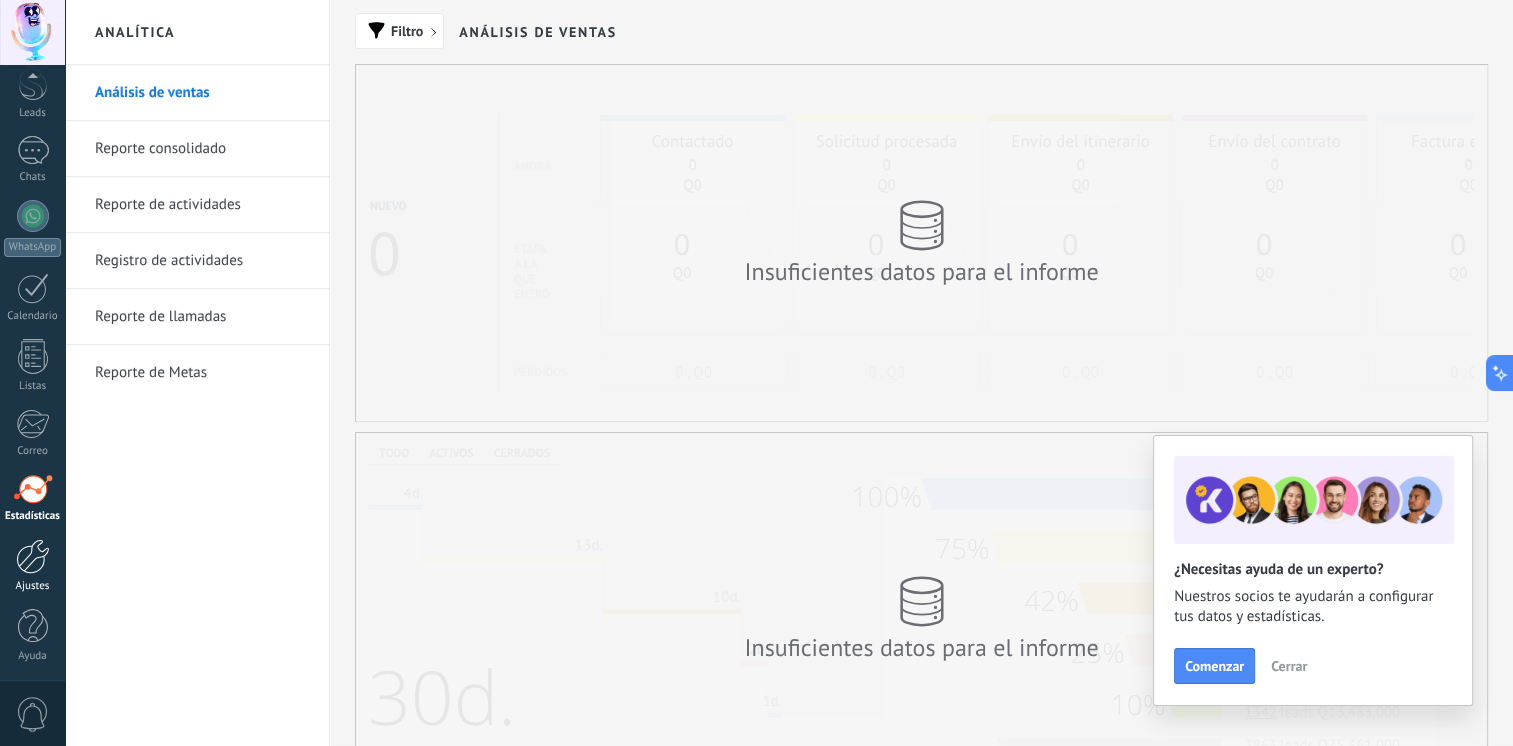 click at bounding box center [33, 556] 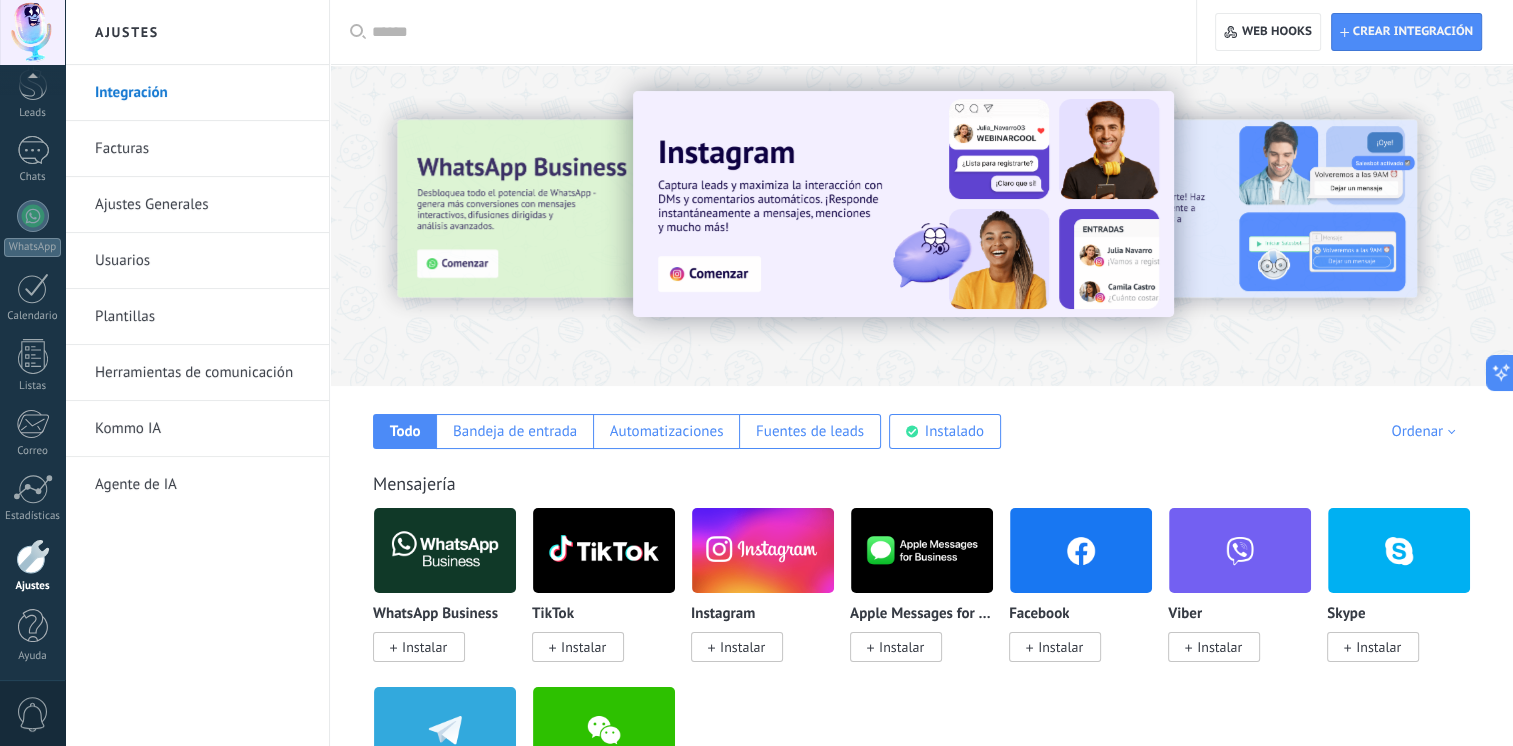 scroll, scrollTop: 400, scrollLeft: 0, axis: vertical 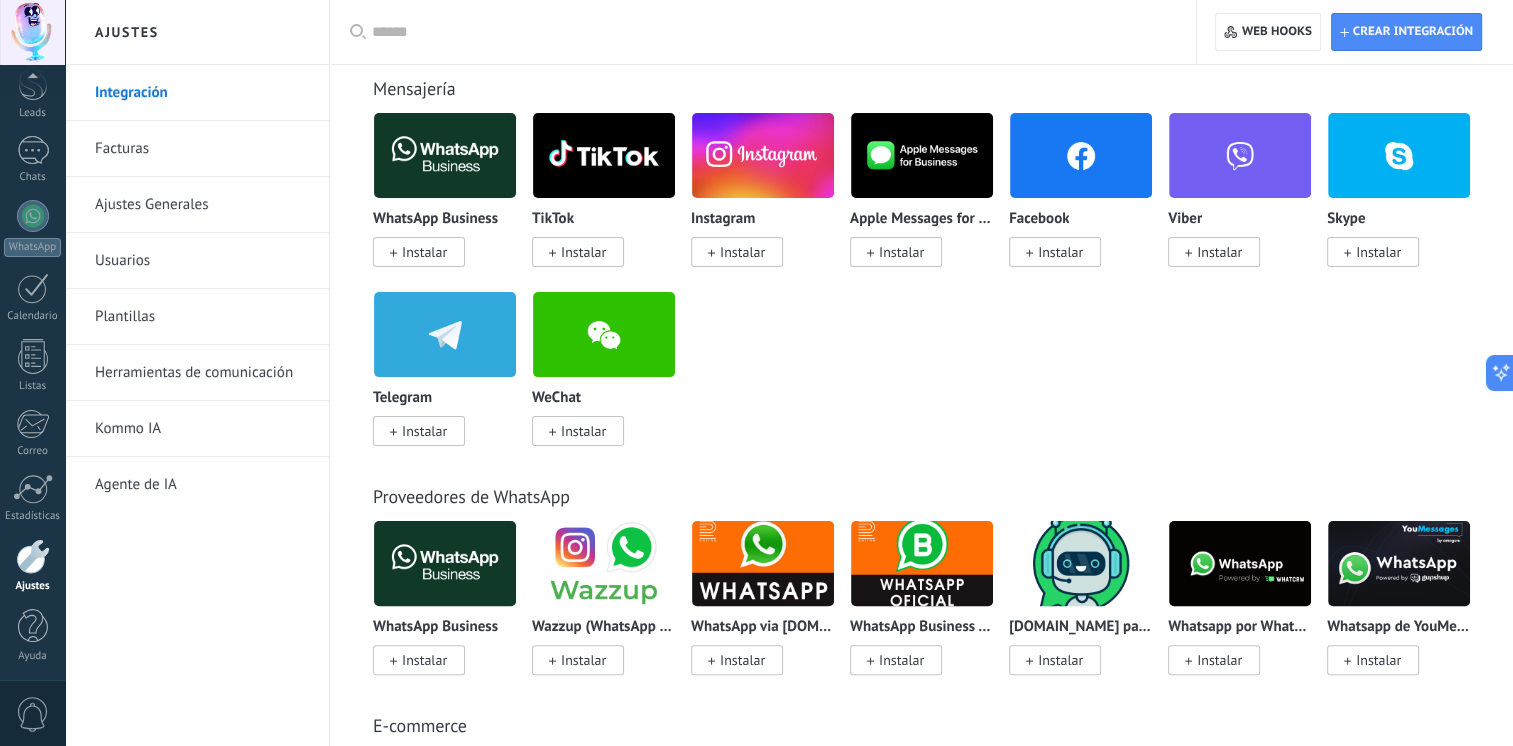 click on "Usuarios" at bounding box center [202, 261] 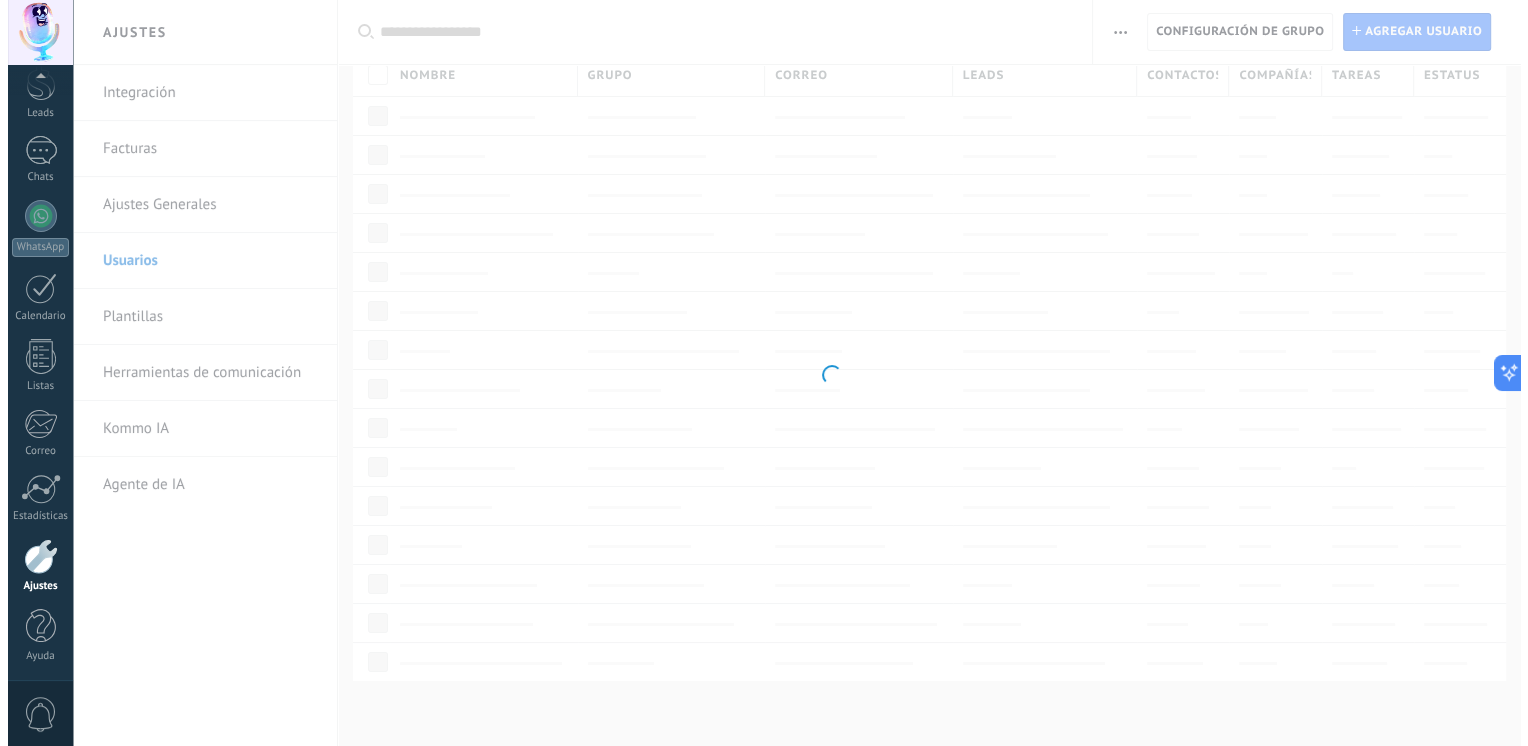 scroll, scrollTop: 0, scrollLeft: 0, axis: both 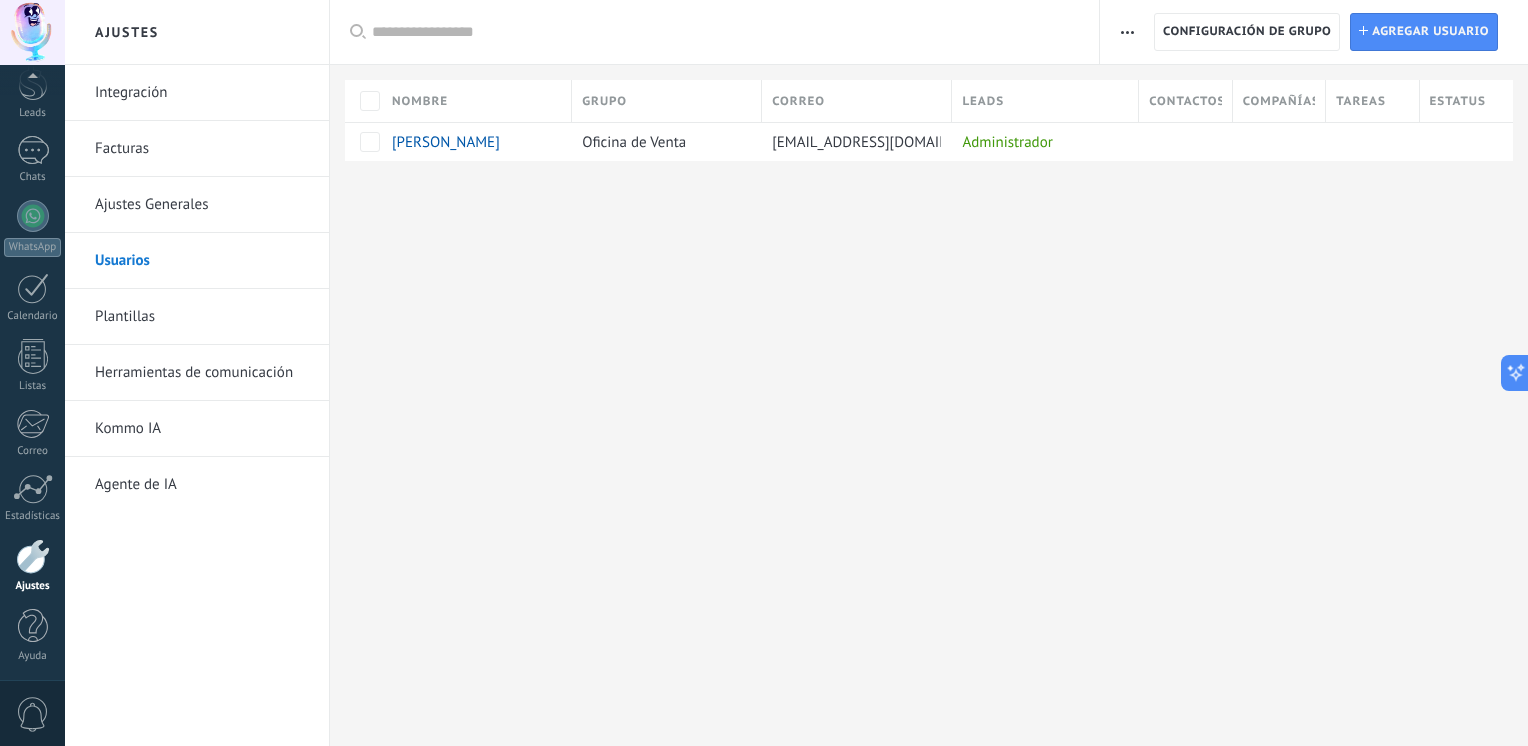 click on "Ajustes Integración Facturas Ajustes Generales Usuarios Plantillas Herramientas de comunicación Kommo IA Agente de IA Registro de autorización Lista blanca de direcciones IP Límites de actividade Configuración de grupo Configuración de grupo Instalar Agregar usuario Aplicar Usuarios activos Usuarios inactivos Todo usuarios Administrador Usuarios libres Verificación en 2-pasos Guardar Seleccionar todo Oficina de Venta Usuarios libres Todos los grupos Seleccionar todo Administrador Todos los roles Ninguno Usuarios activos Usuarios inactivos Usuarios activos Seleccionar todo Usuarios con verificación en 2 pasos Usuarios sin verificación en 2 pasos Todos los tipos de verificación Aplicar Restablecer Nombre Grupo Correo Leads Contactos Compañías Tareas Estatus           [PERSON_NAME] Oficina de Venta [EMAIL_ADDRESS][DOMAIN_NAME] Administrador Lamentablemente, no hay elementos con estos parámetros.  Mostrar todo" at bounding box center [796, 373] 